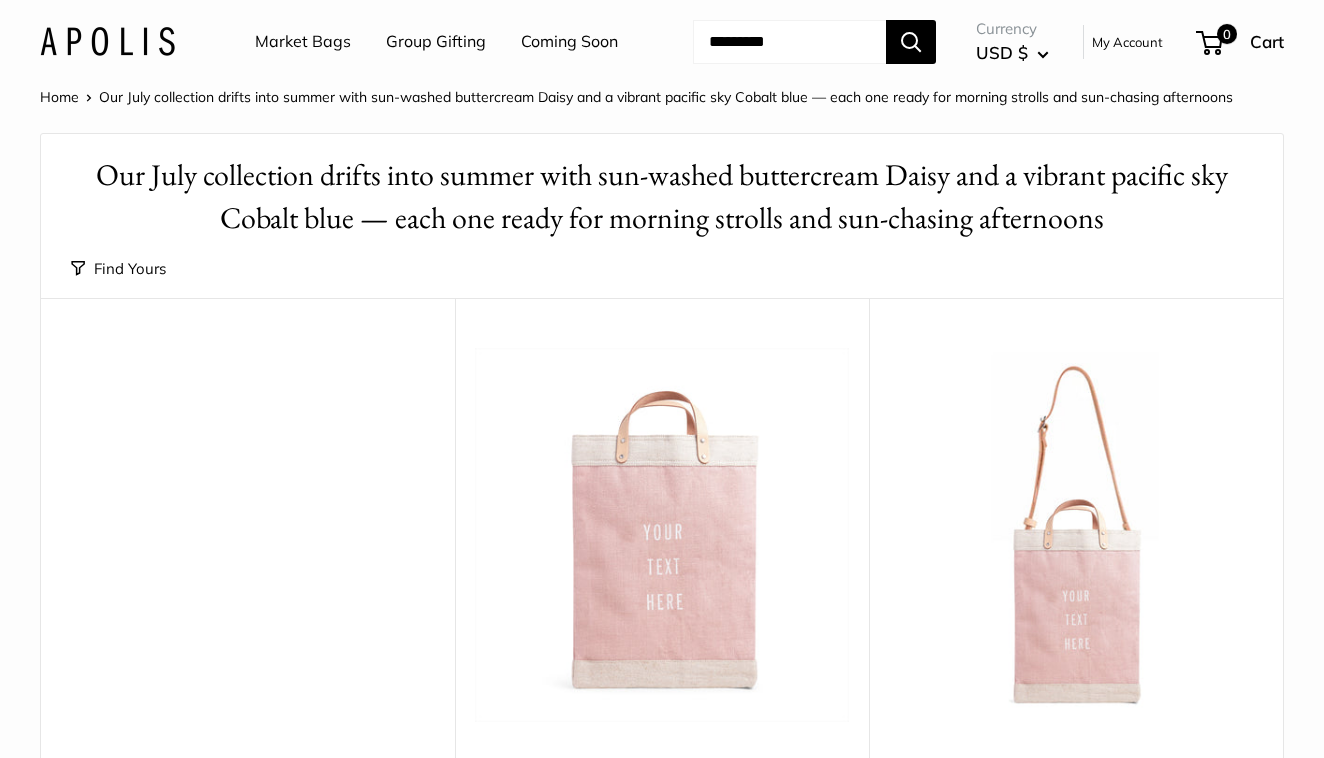 scroll, scrollTop: 0, scrollLeft: 0, axis: both 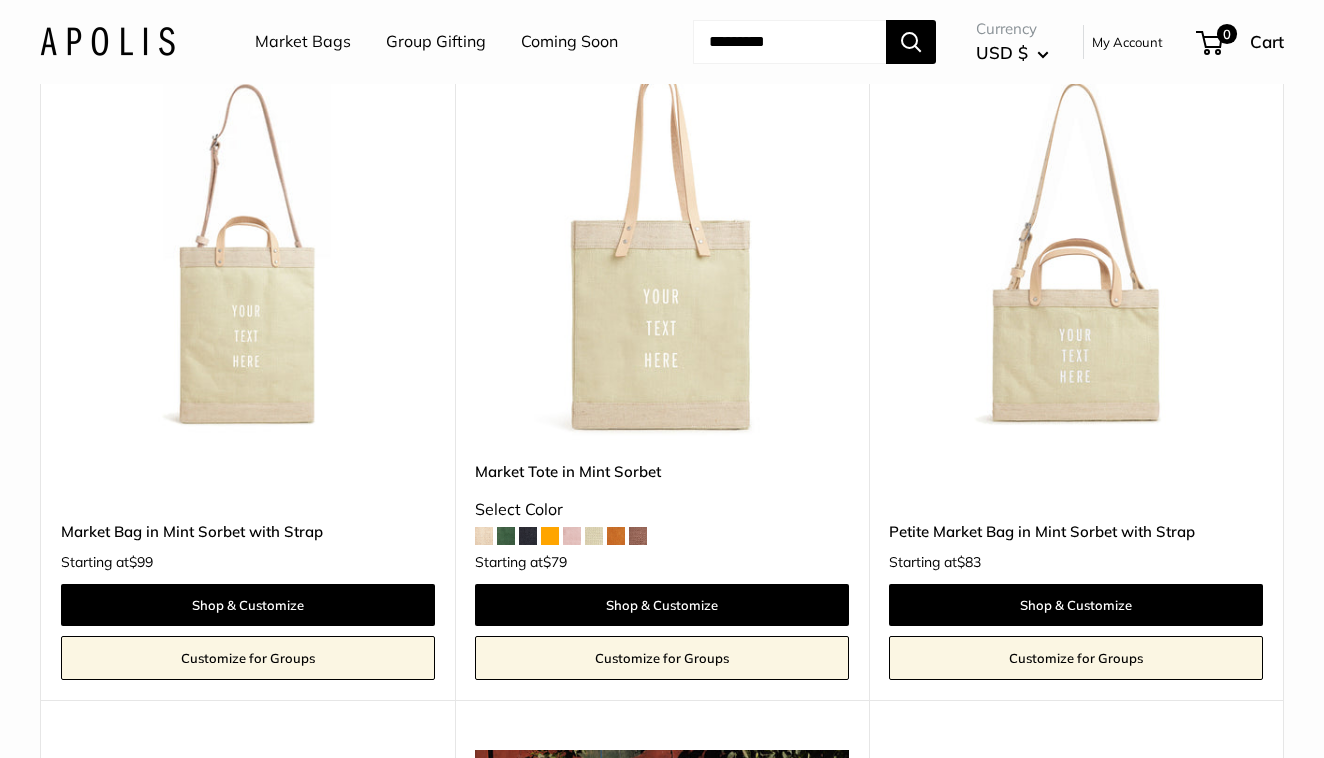 click on "USD $" at bounding box center [1012, 53] 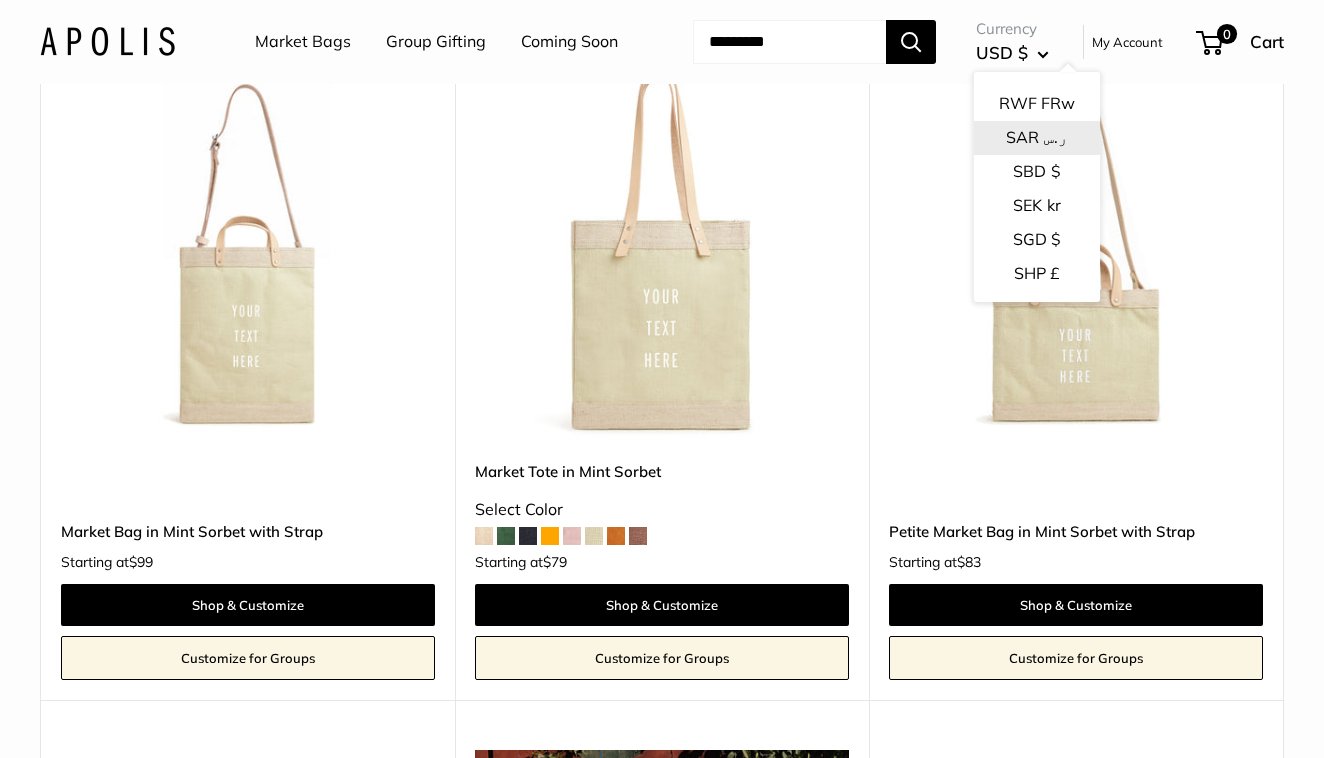scroll, scrollTop: 2761, scrollLeft: 0, axis: vertical 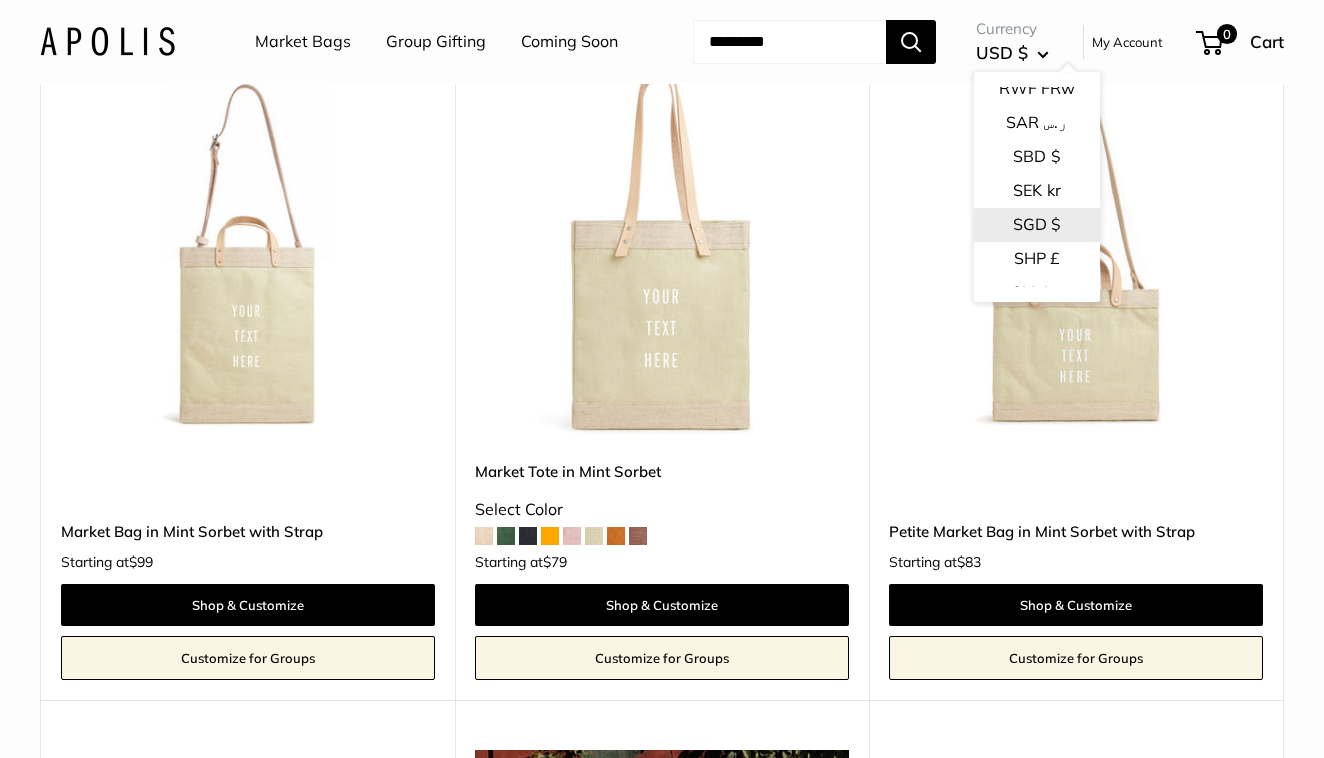 click on "SGD $" at bounding box center [1037, 225] 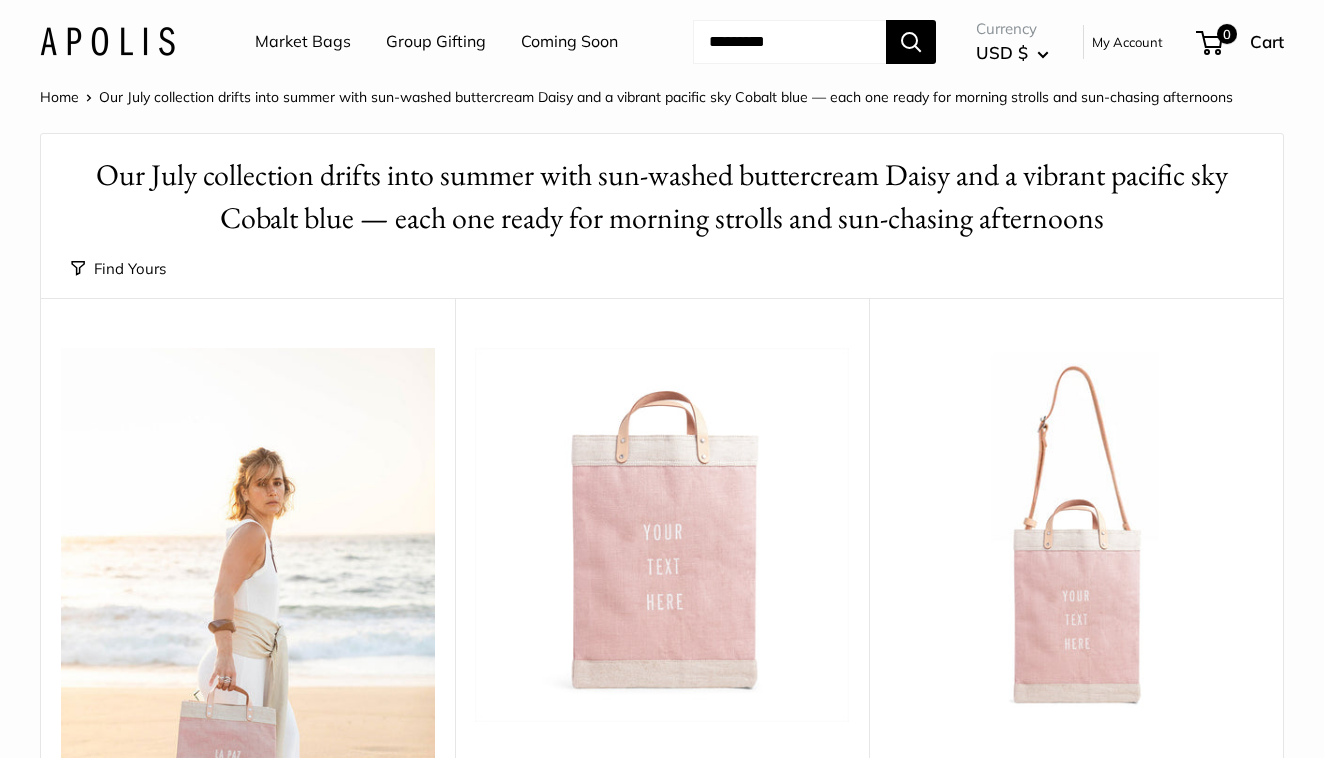 scroll, scrollTop: 0, scrollLeft: 0, axis: both 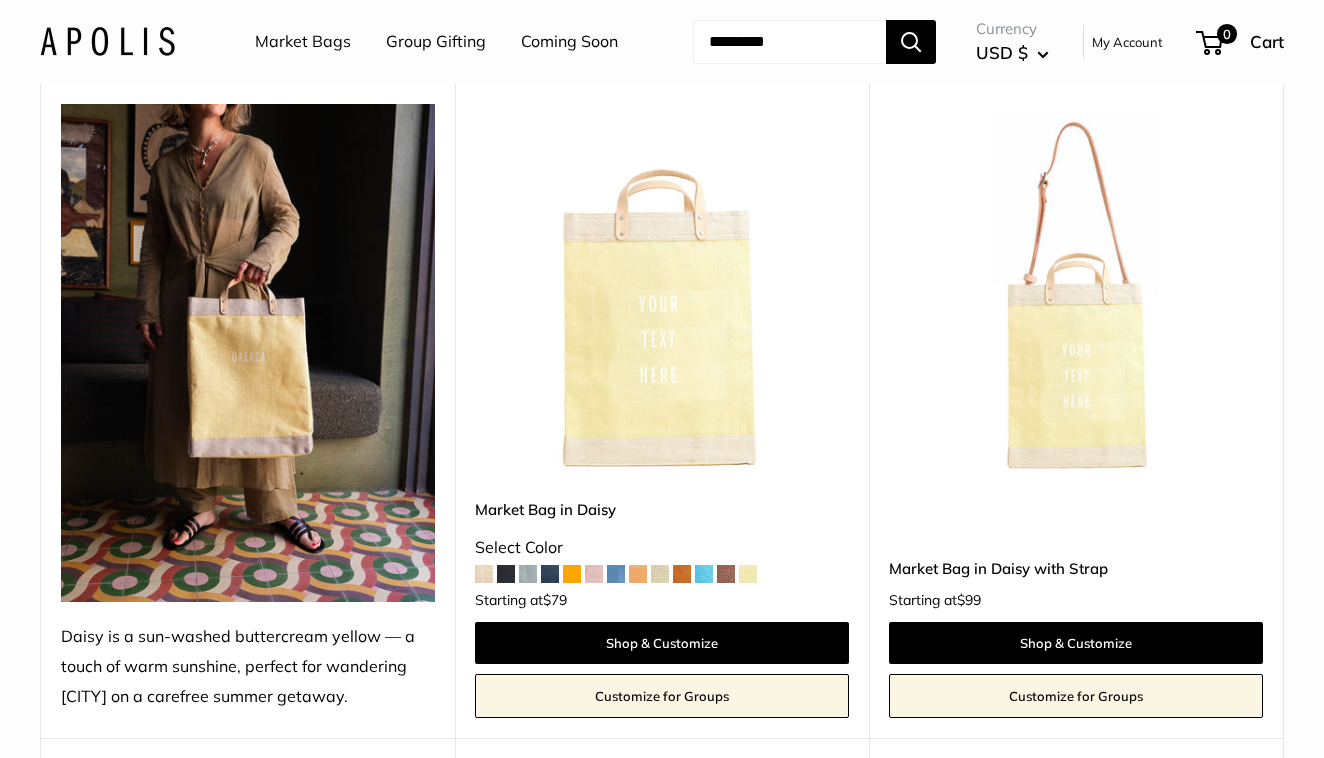 click at bounding box center [0, 0] 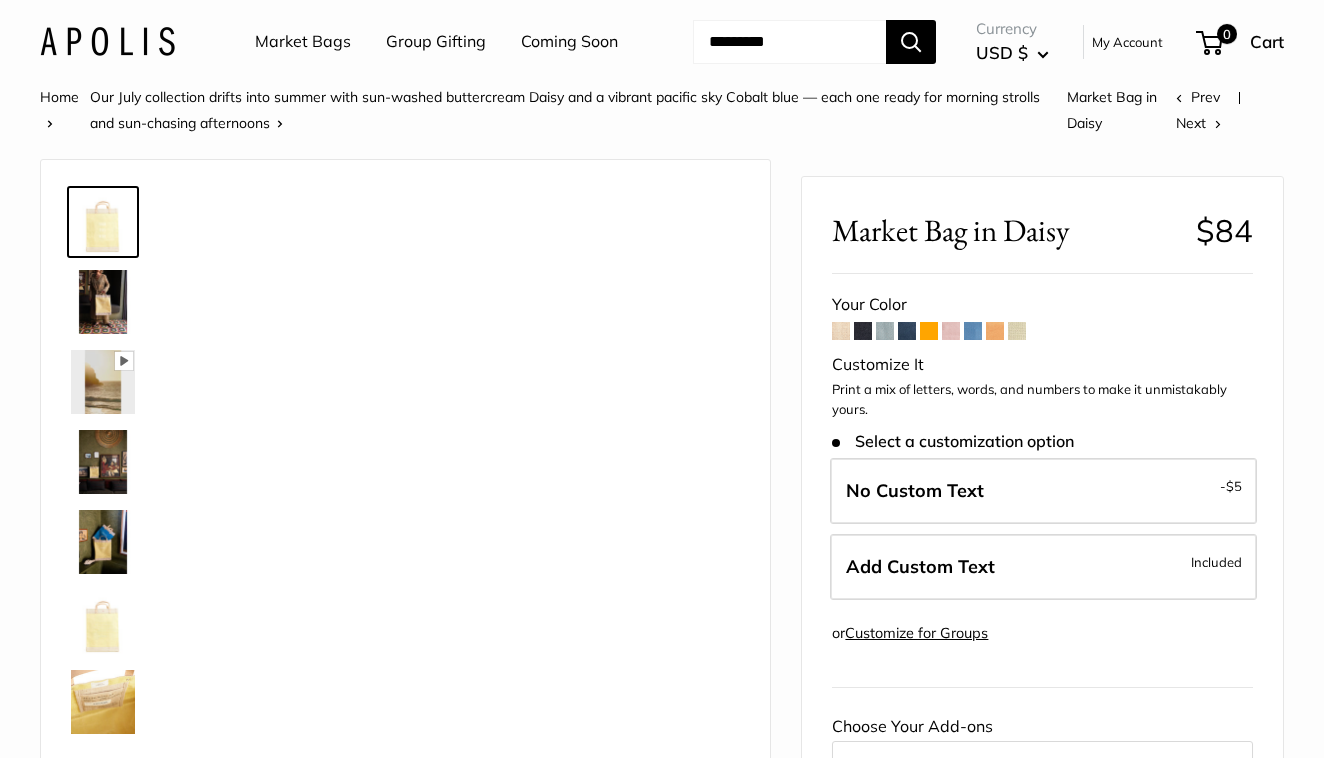 scroll, scrollTop: 0, scrollLeft: 0, axis: both 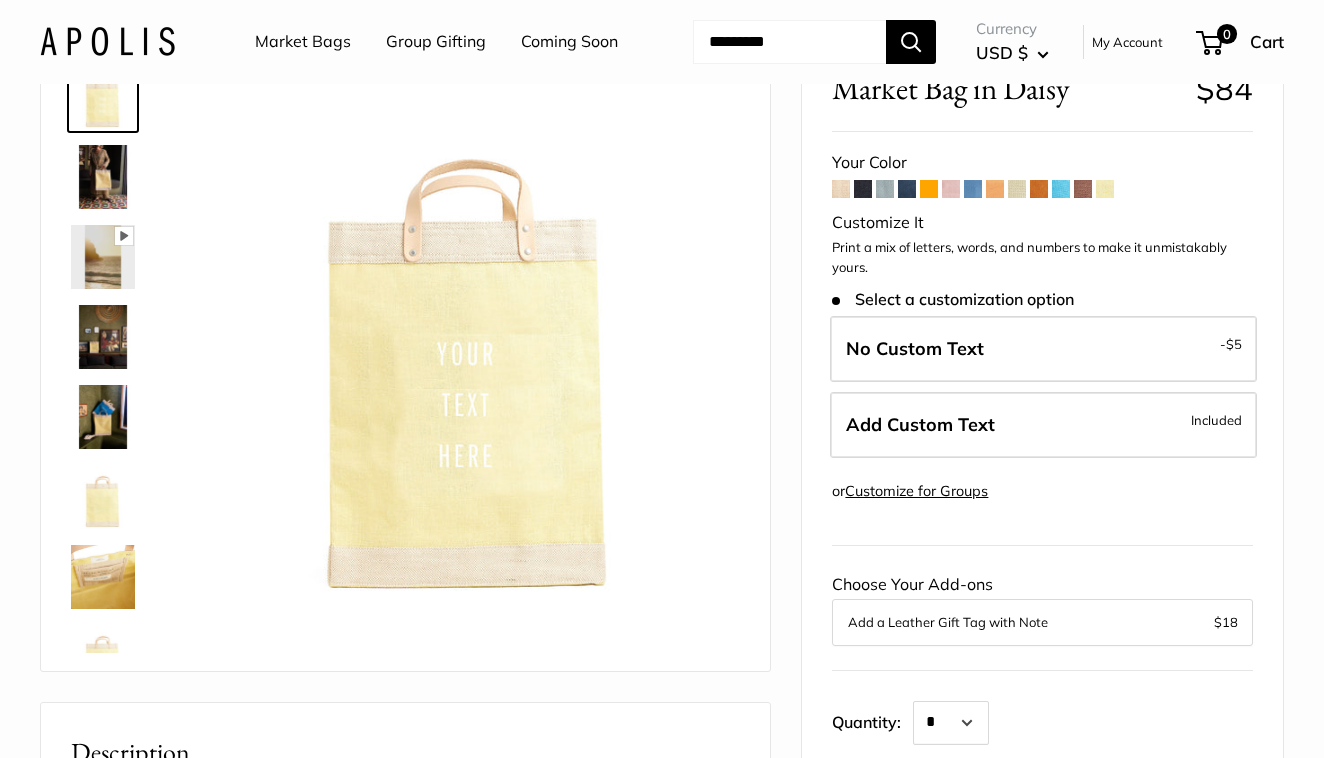 click at bounding box center (841, 189) 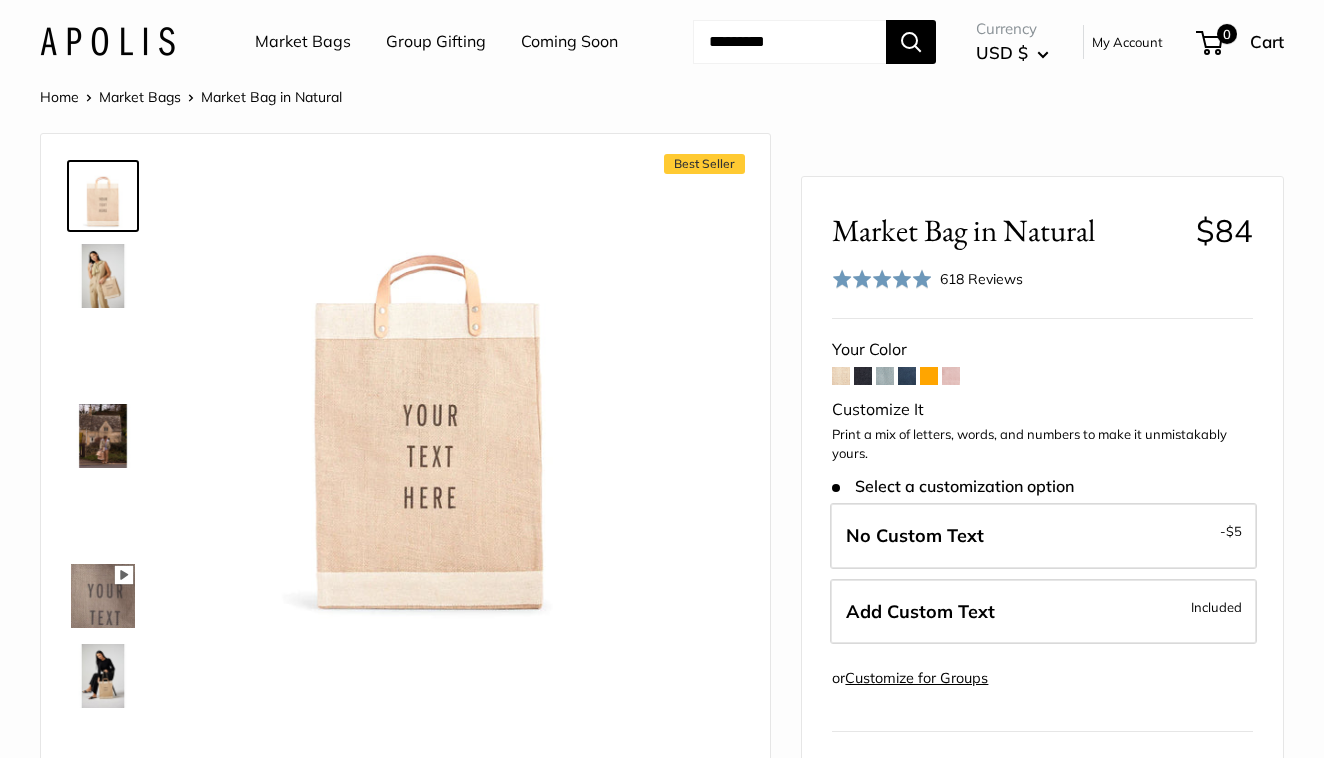 scroll, scrollTop: 0, scrollLeft: 0, axis: both 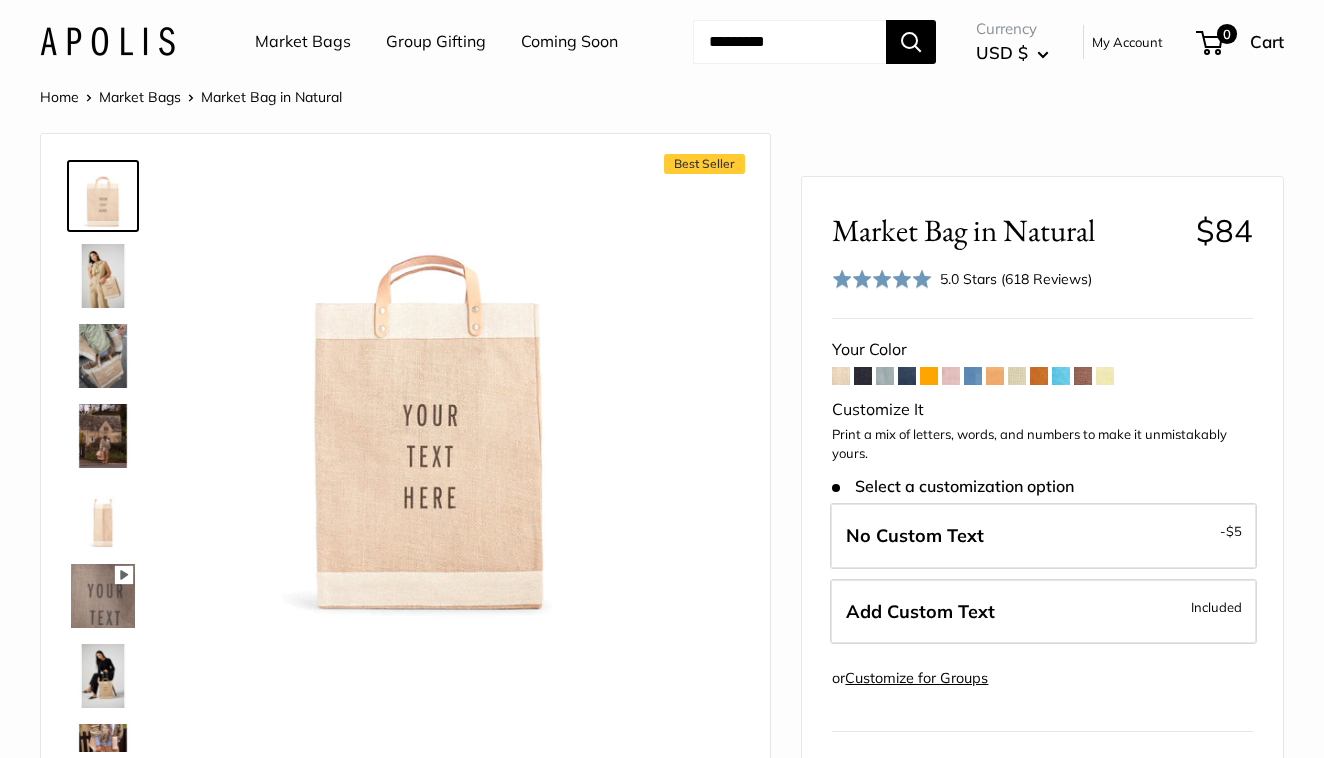 click at bounding box center (885, 376) 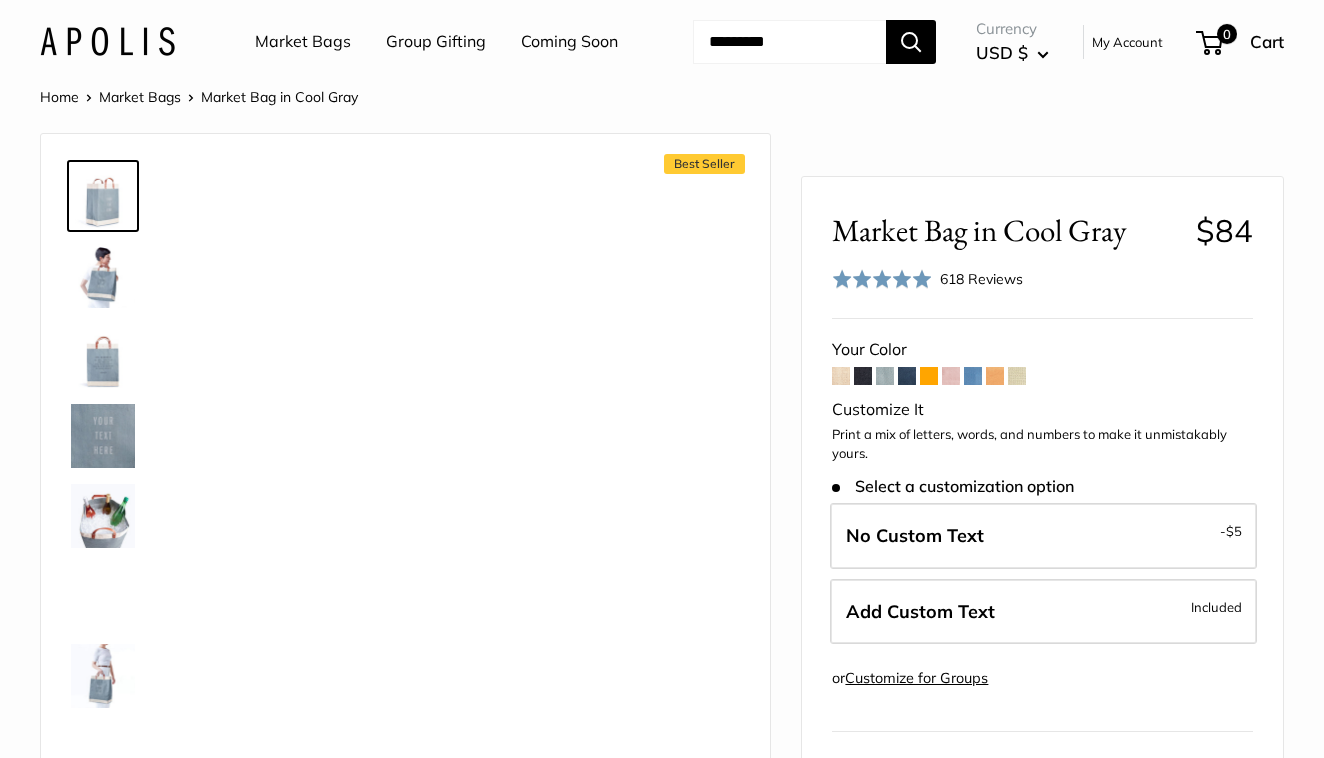 scroll, scrollTop: 0, scrollLeft: 0, axis: both 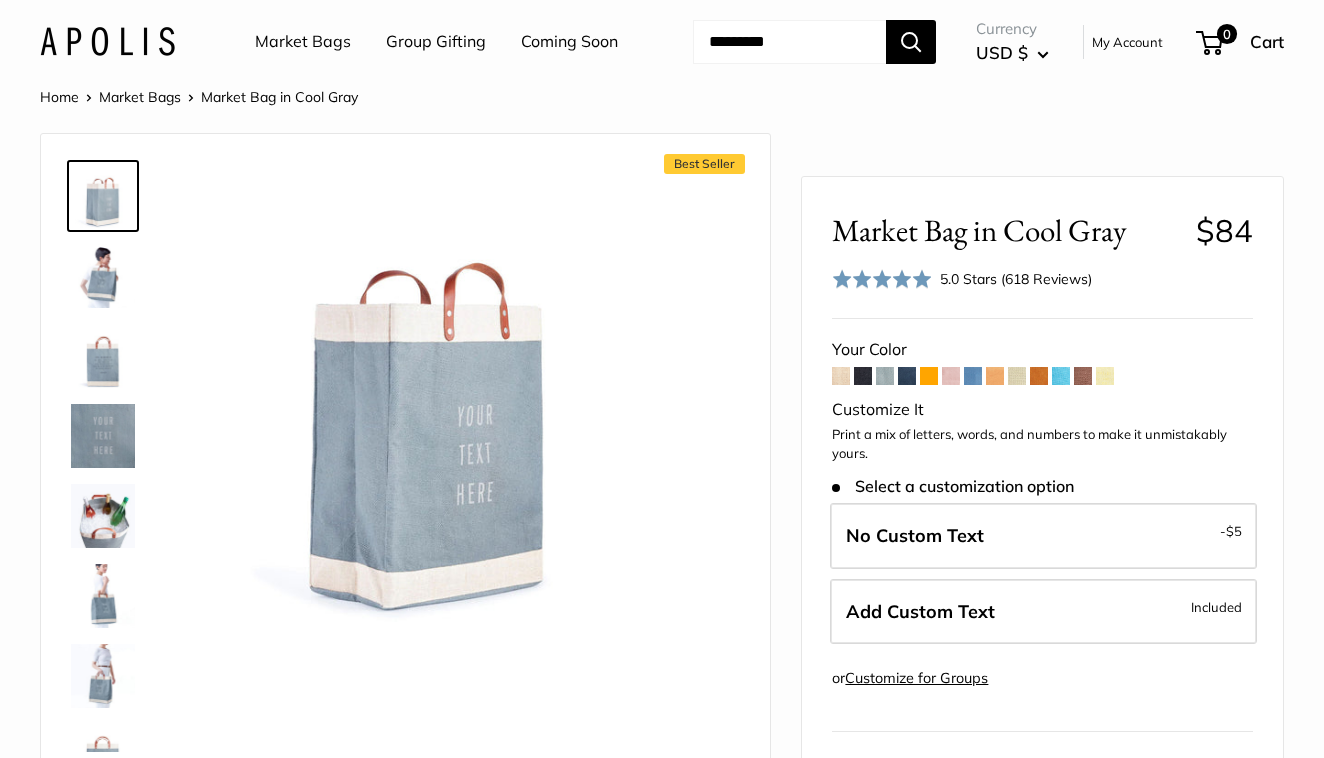 click at bounding box center (951, 376) 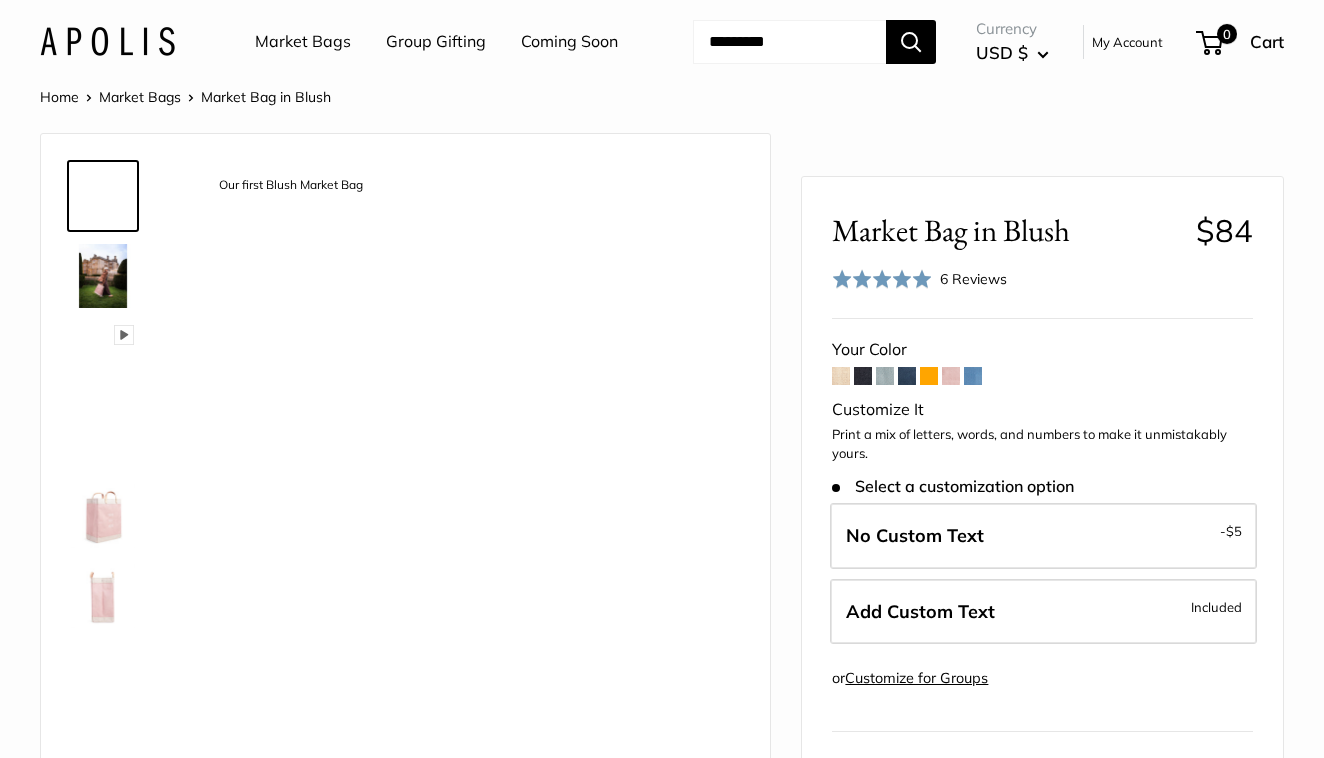 scroll, scrollTop: 0, scrollLeft: 0, axis: both 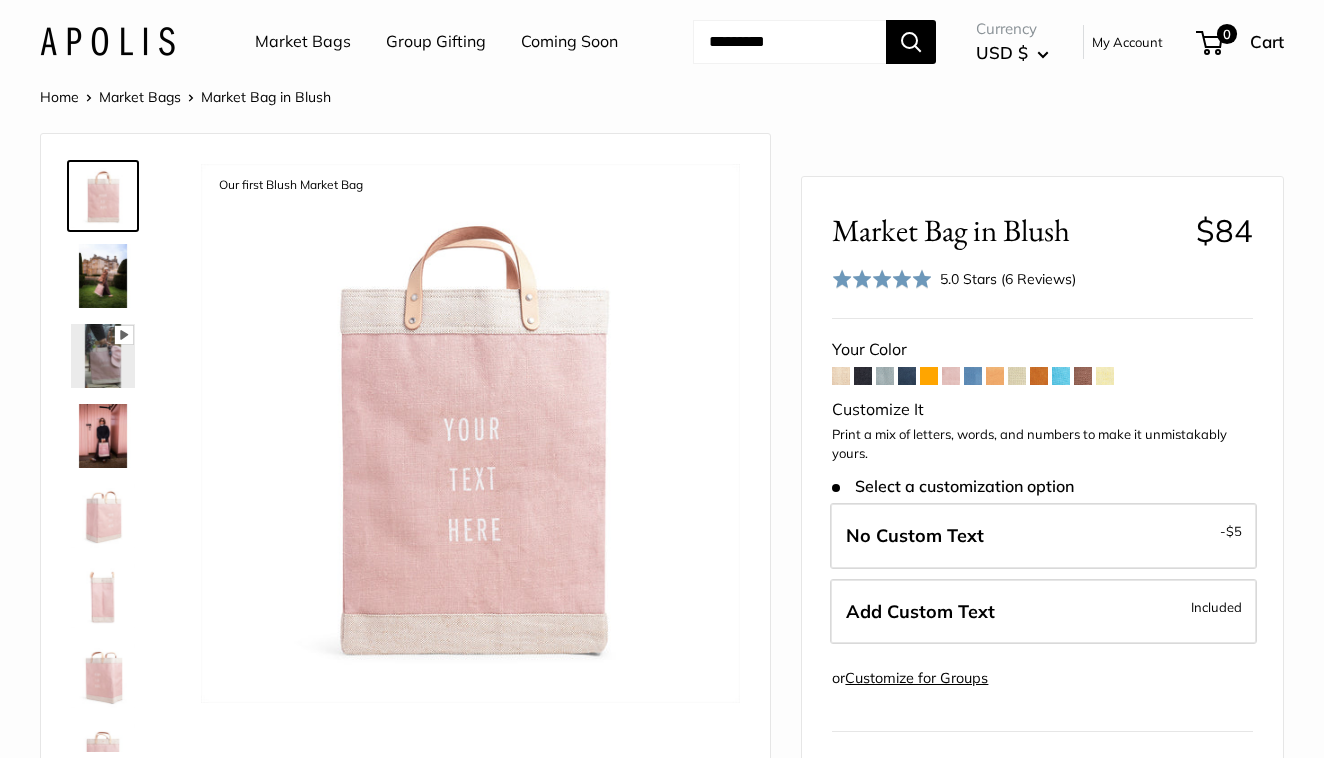 click at bounding box center (1017, 376) 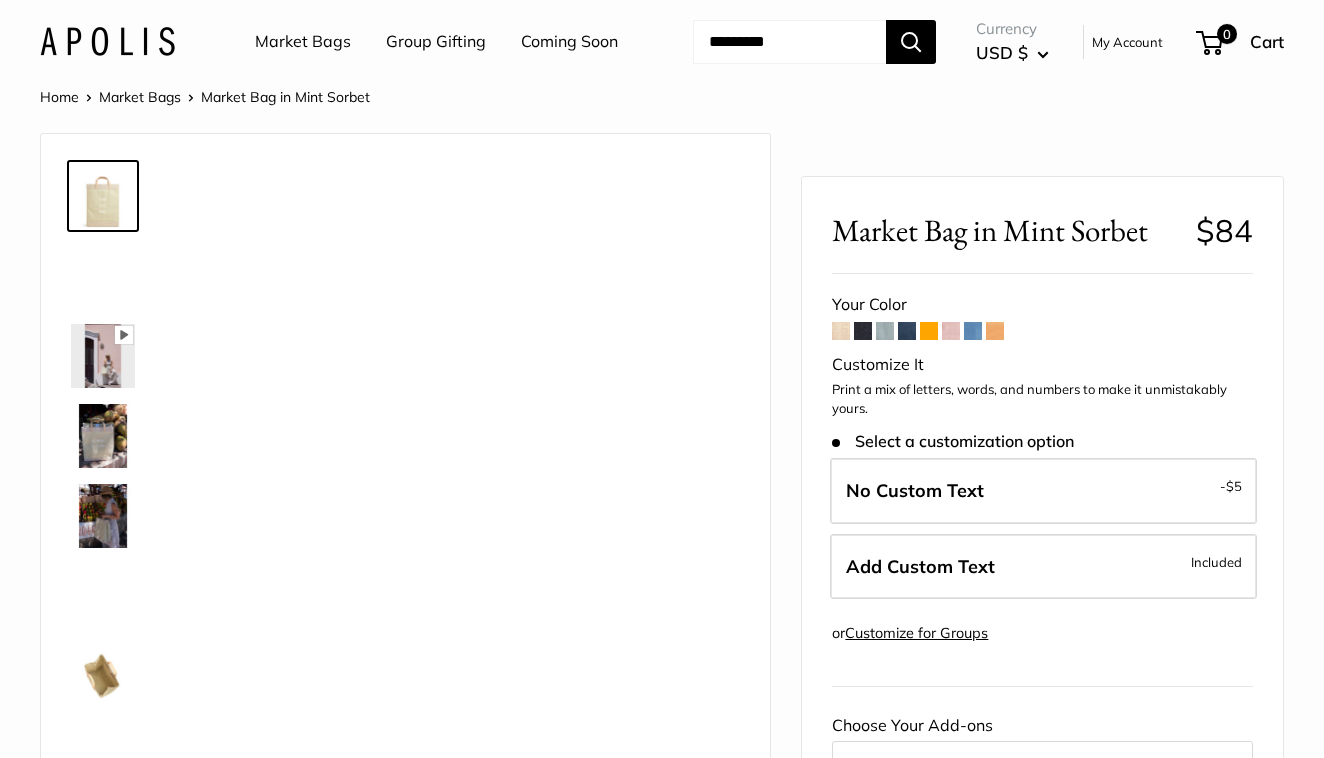 scroll, scrollTop: 0, scrollLeft: 0, axis: both 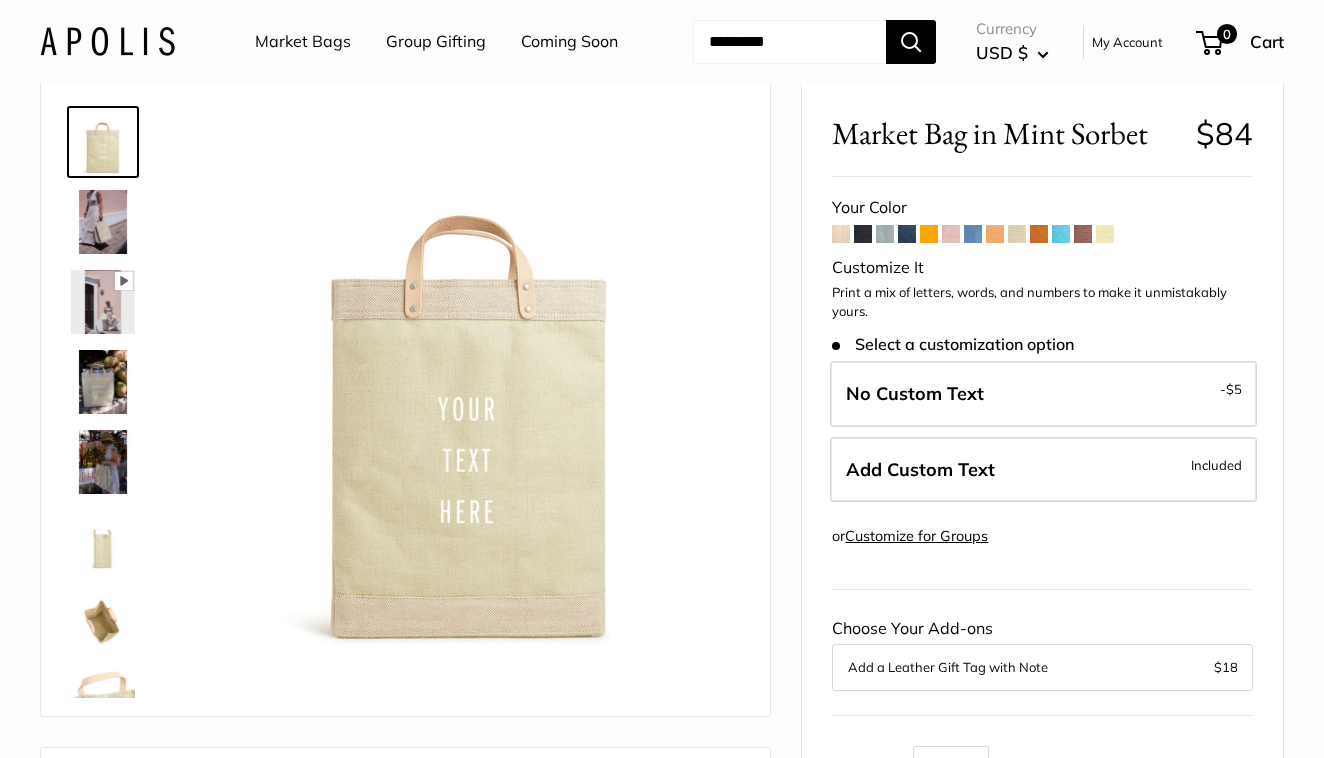click at bounding box center [1105, 234] 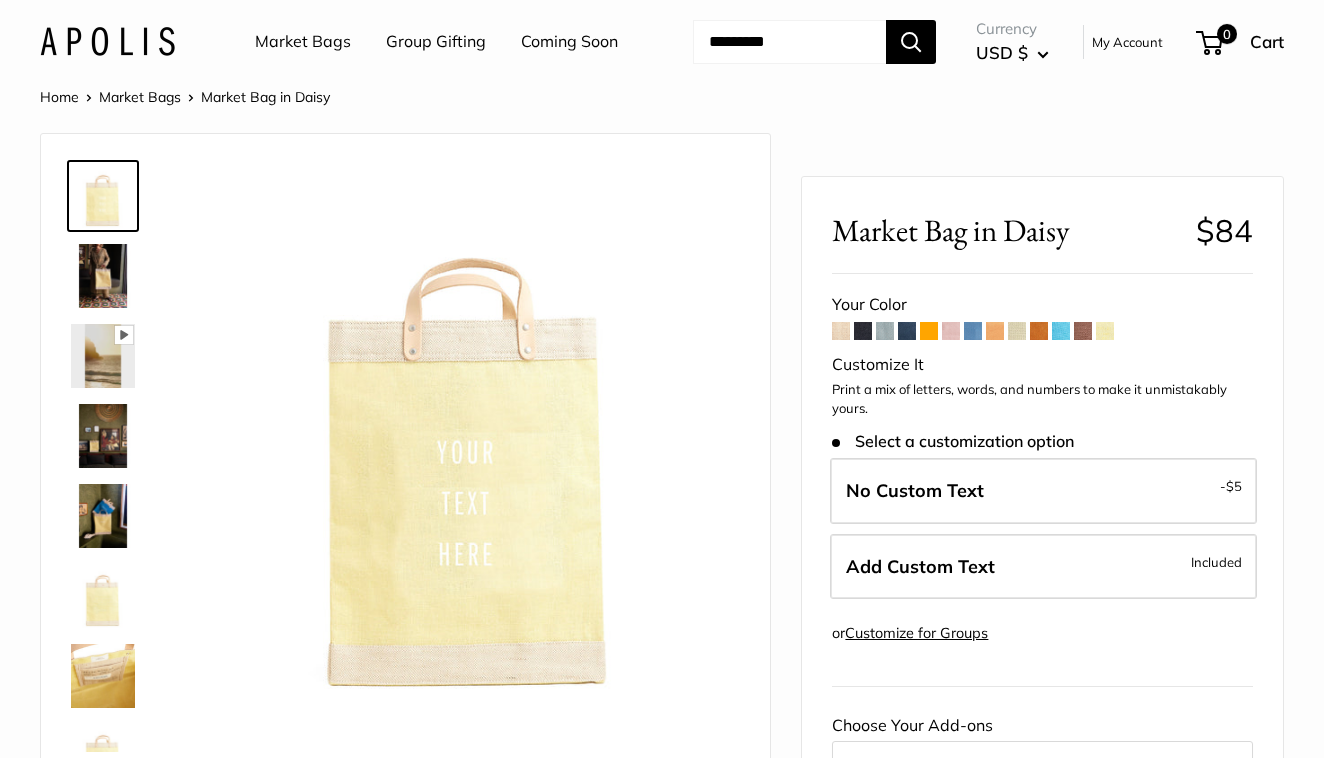 scroll, scrollTop: 0, scrollLeft: 0, axis: both 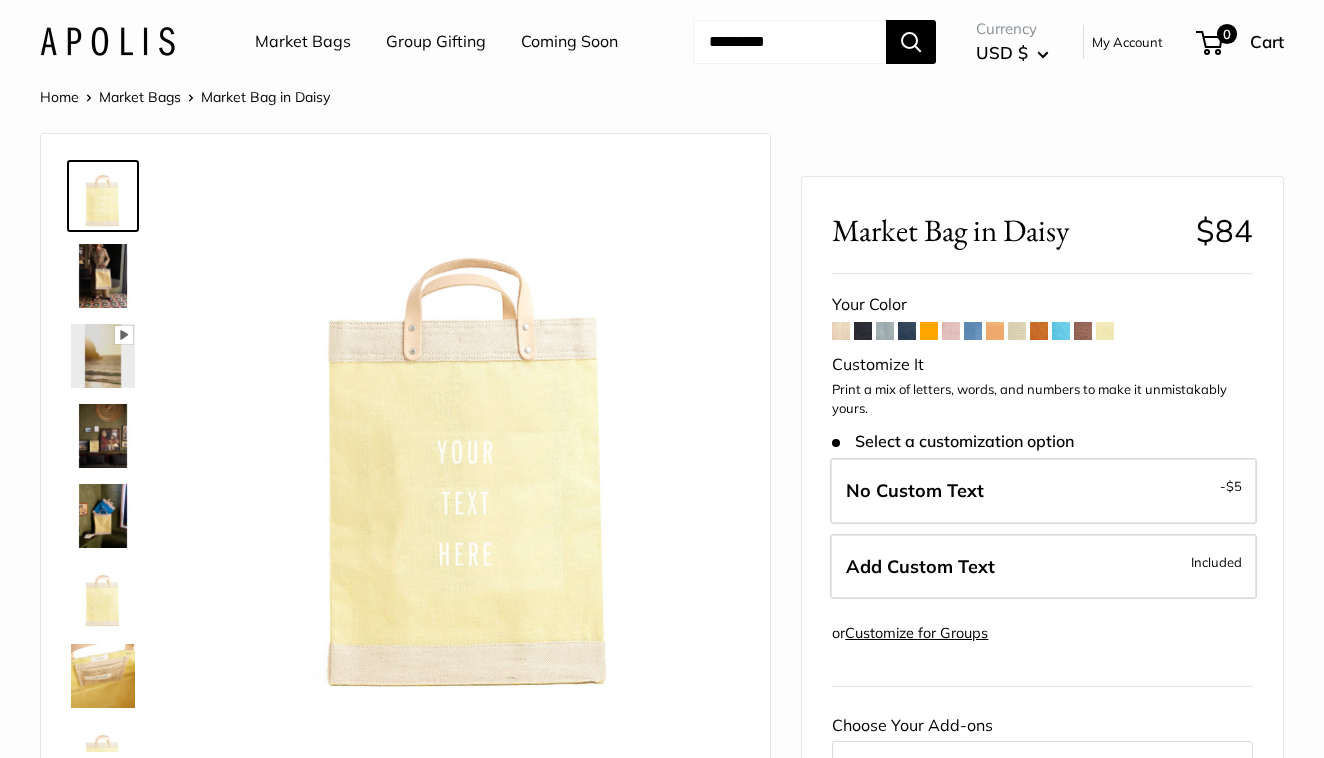 click at bounding box center (1083, 331) 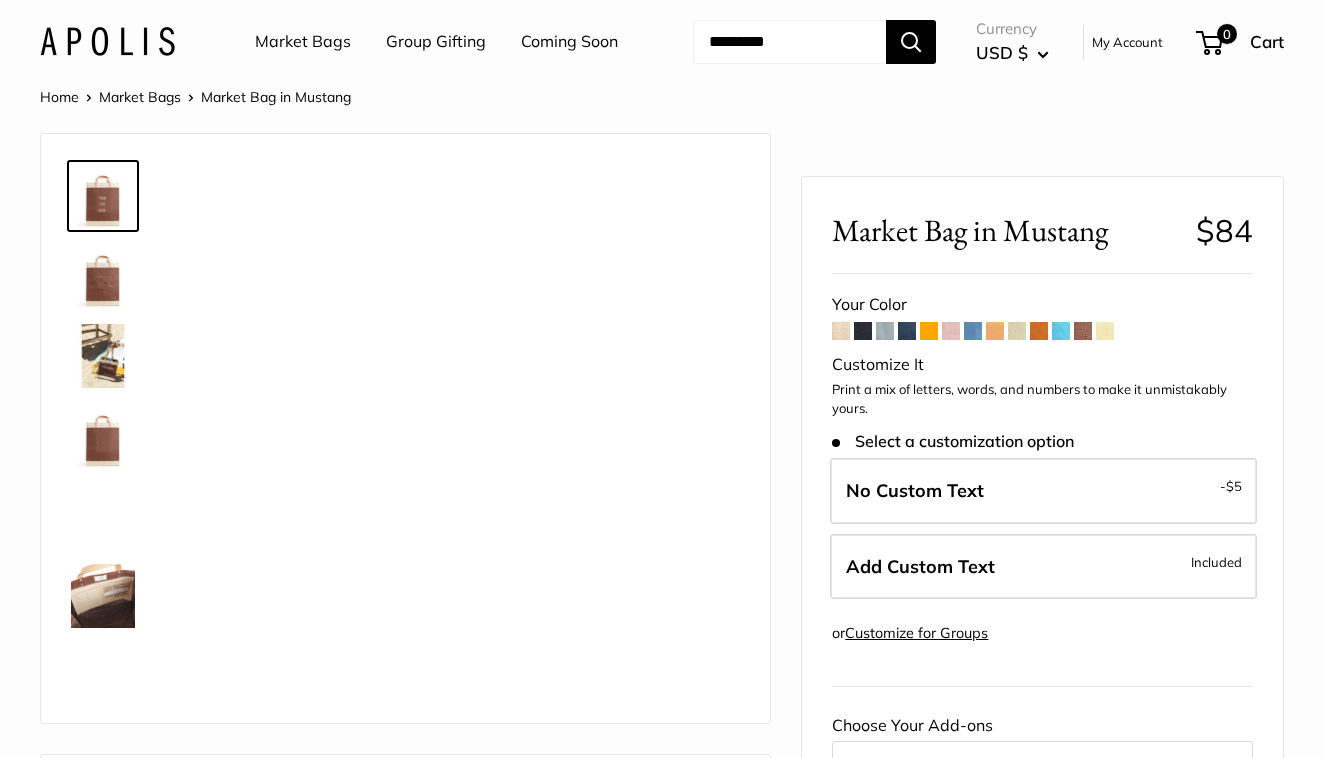 scroll, scrollTop: 0, scrollLeft: 0, axis: both 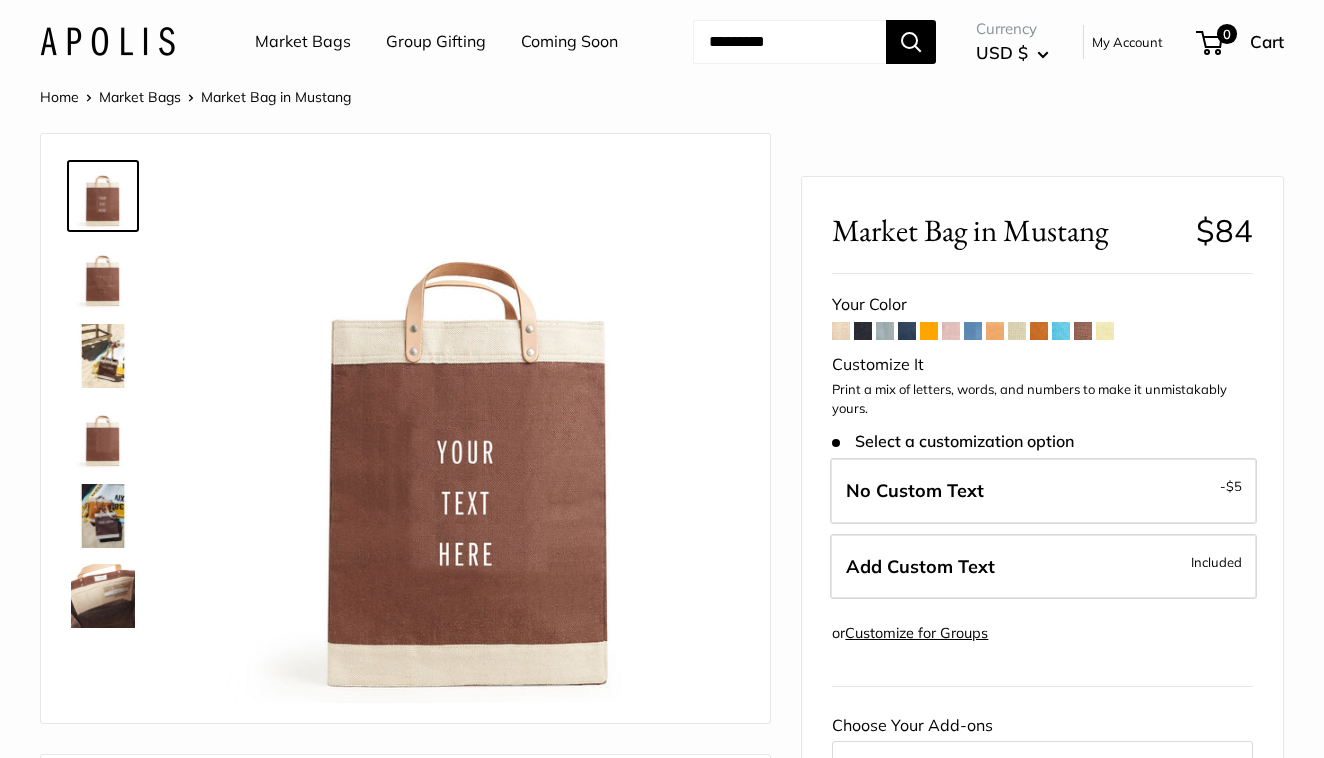 click at bounding box center (951, 331) 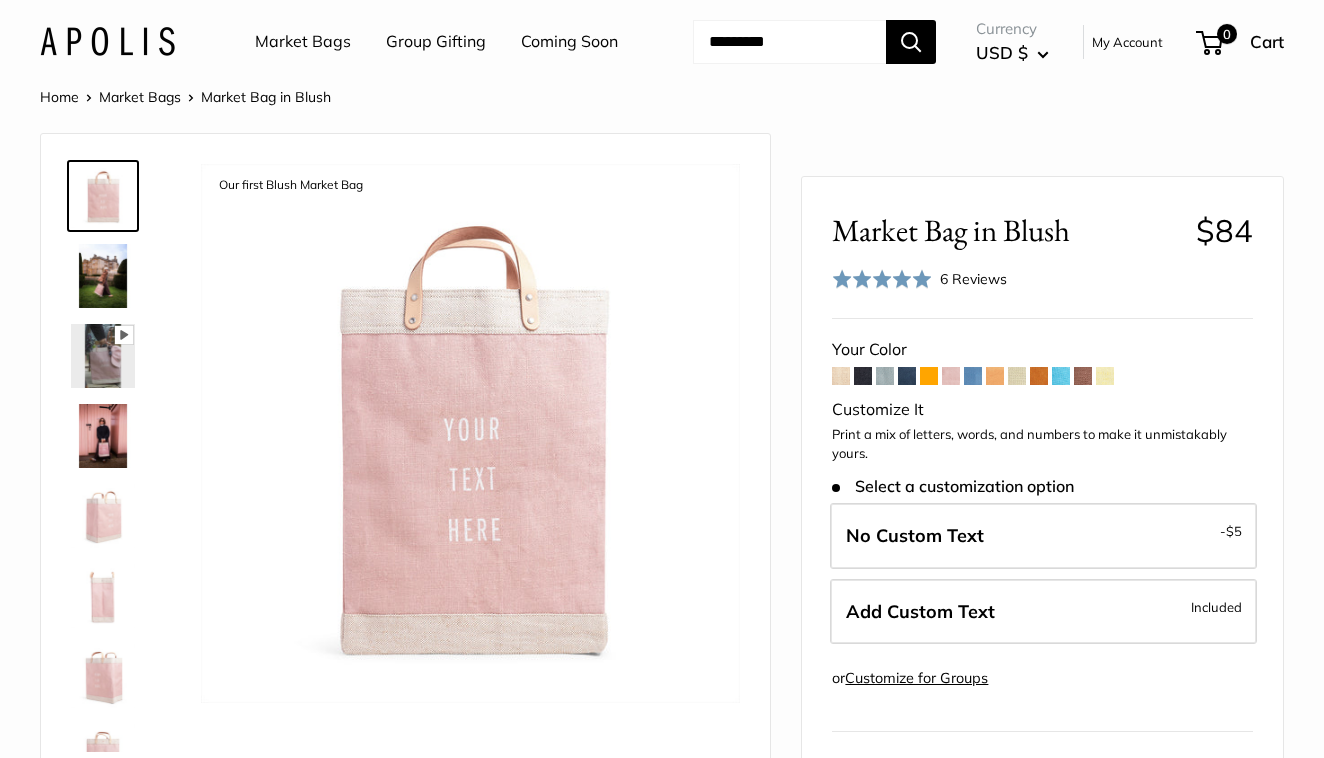 scroll, scrollTop: 0, scrollLeft: 0, axis: both 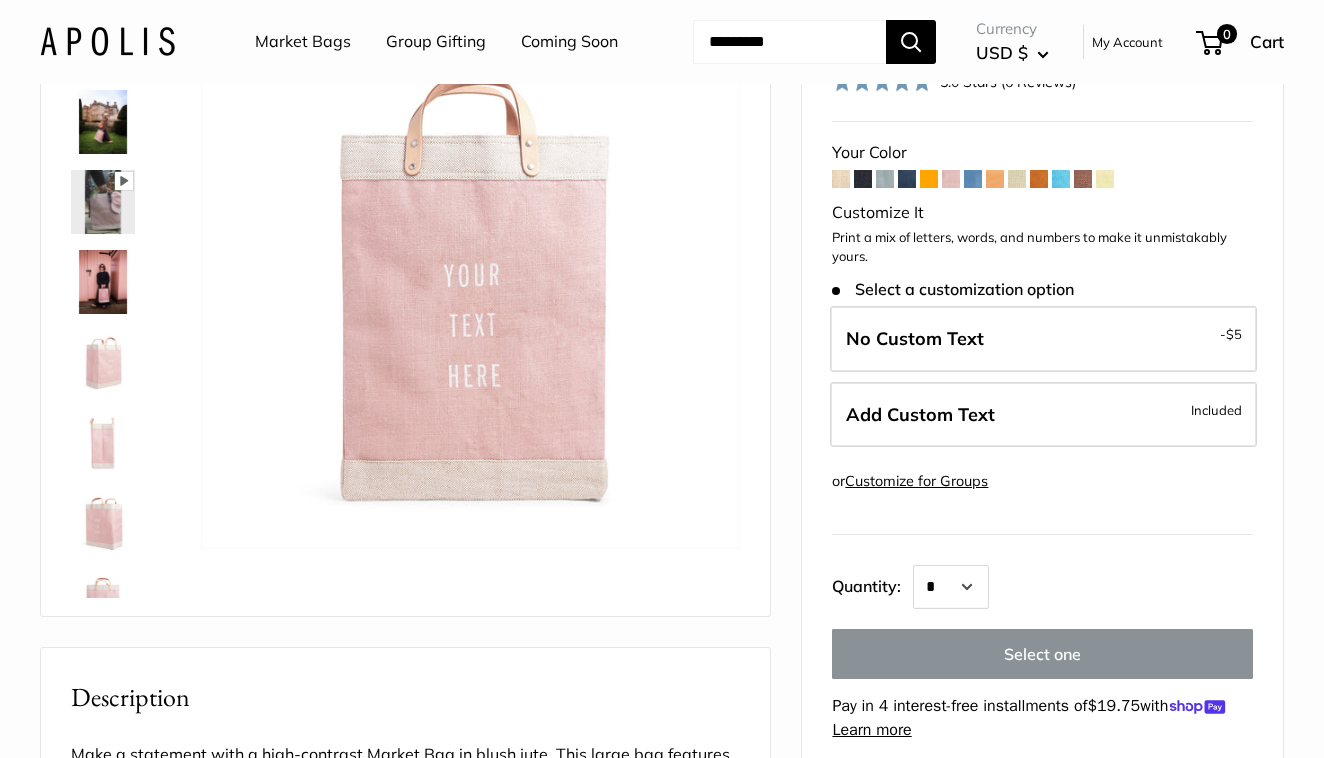 click at bounding box center [103, 282] 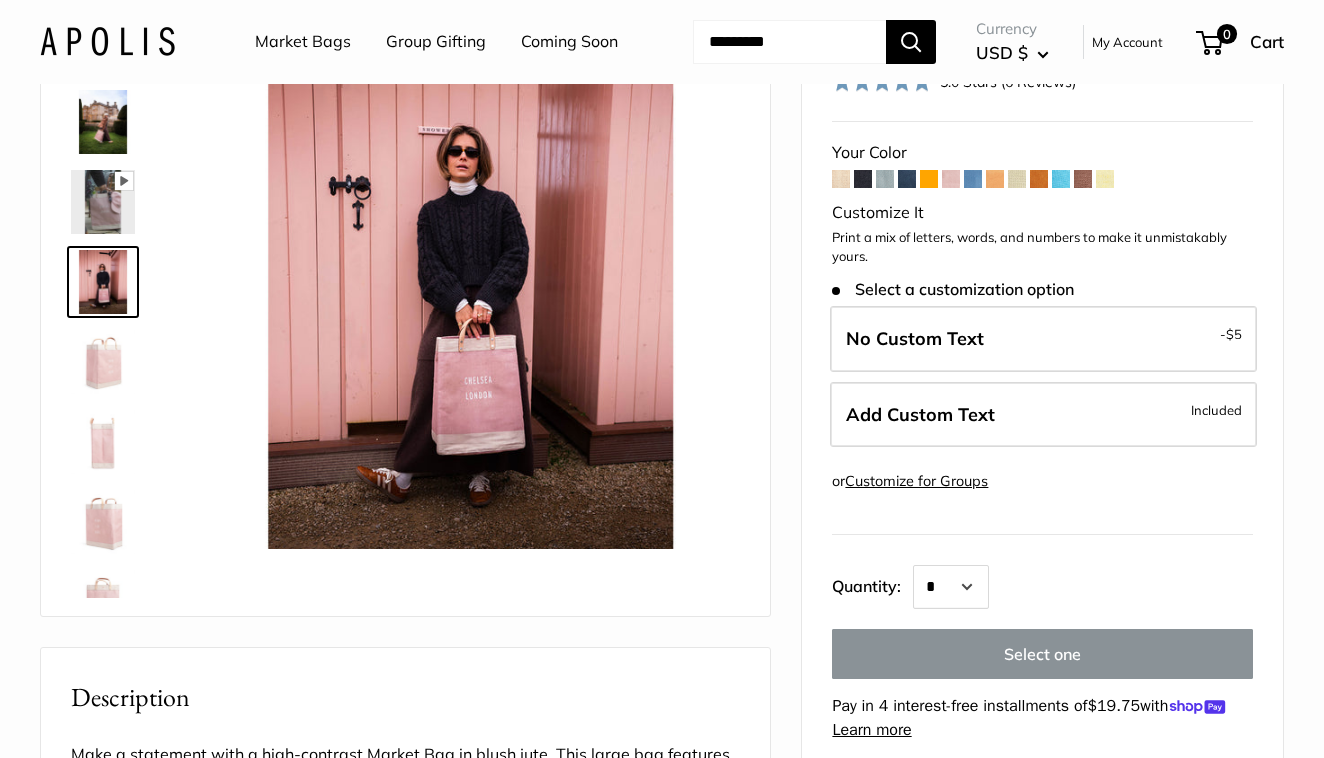 click at bounding box center [103, 122] 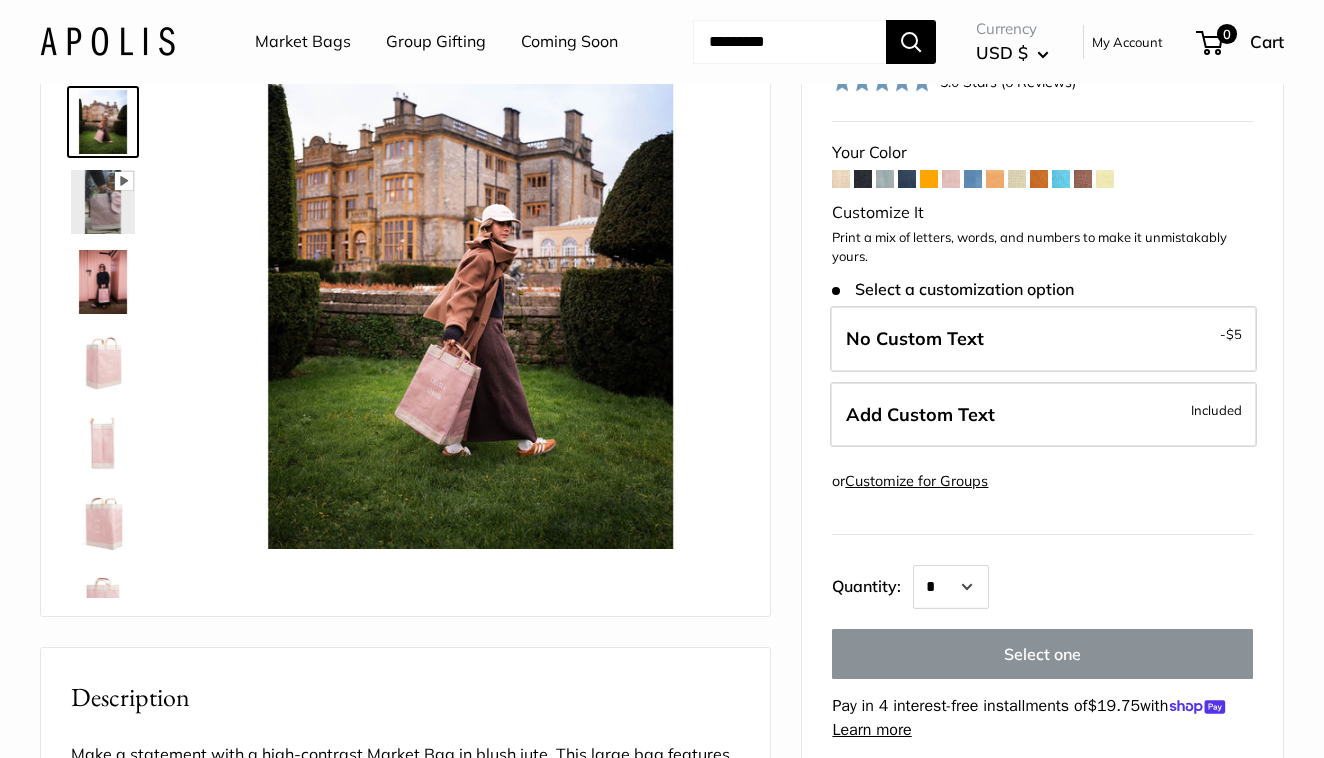scroll, scrollTop: 0, scrollLeft: 0, axis: both 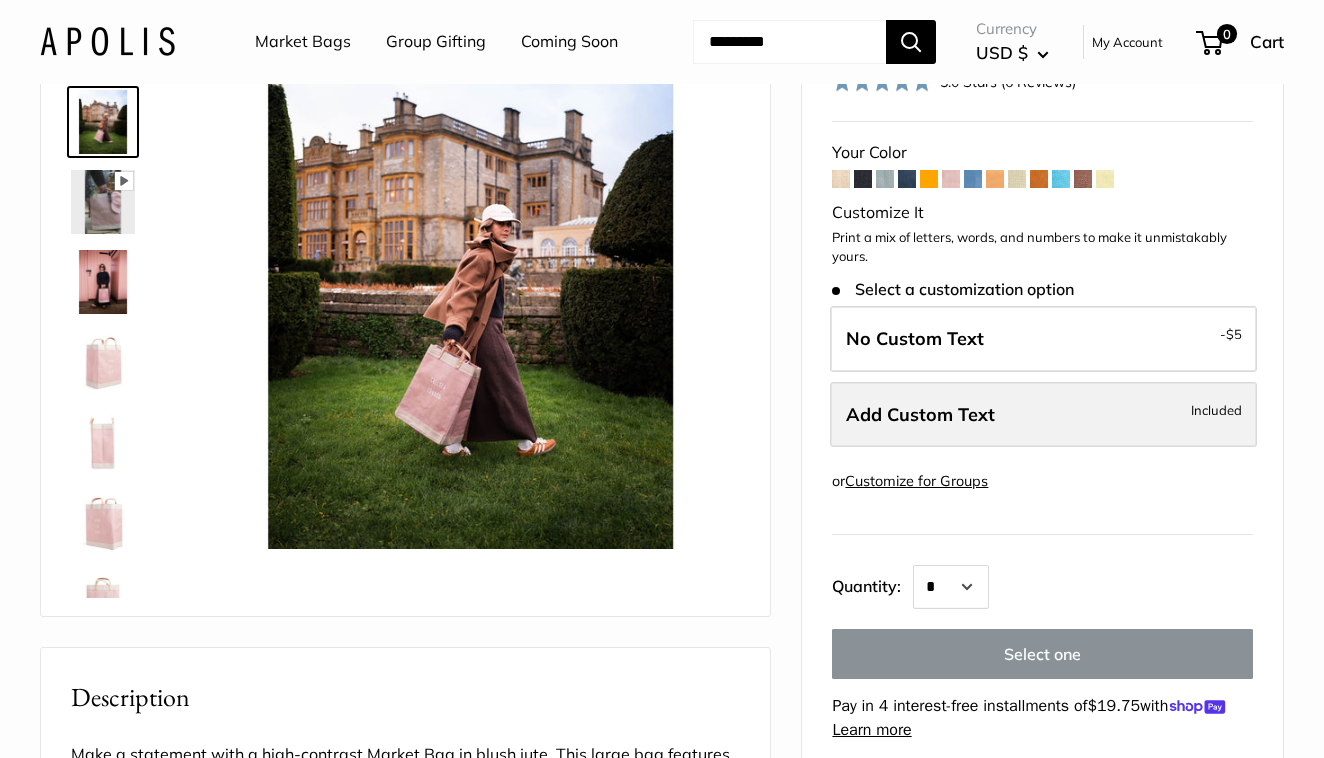 click on "Add Custom Text" at bounding box center [920, 414] 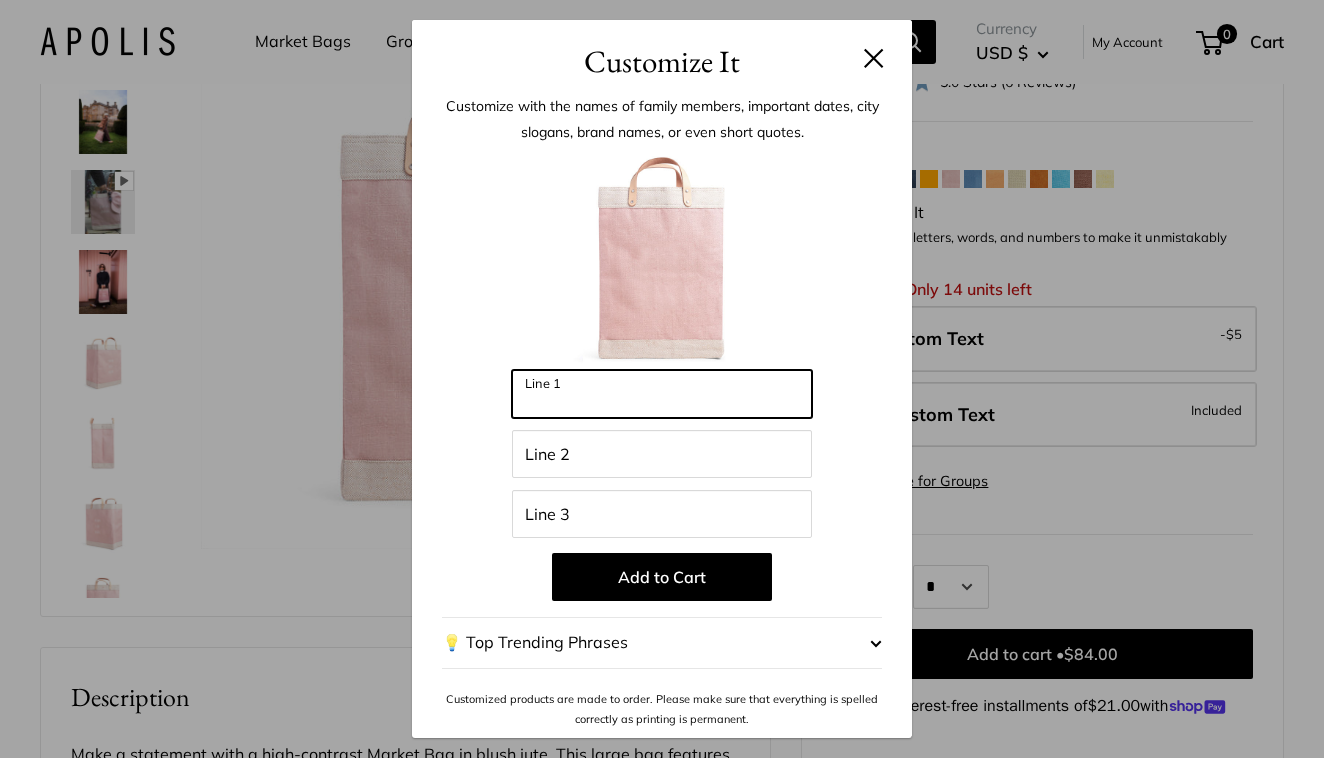 click on "Line 1" at bounding box center [662, 394] 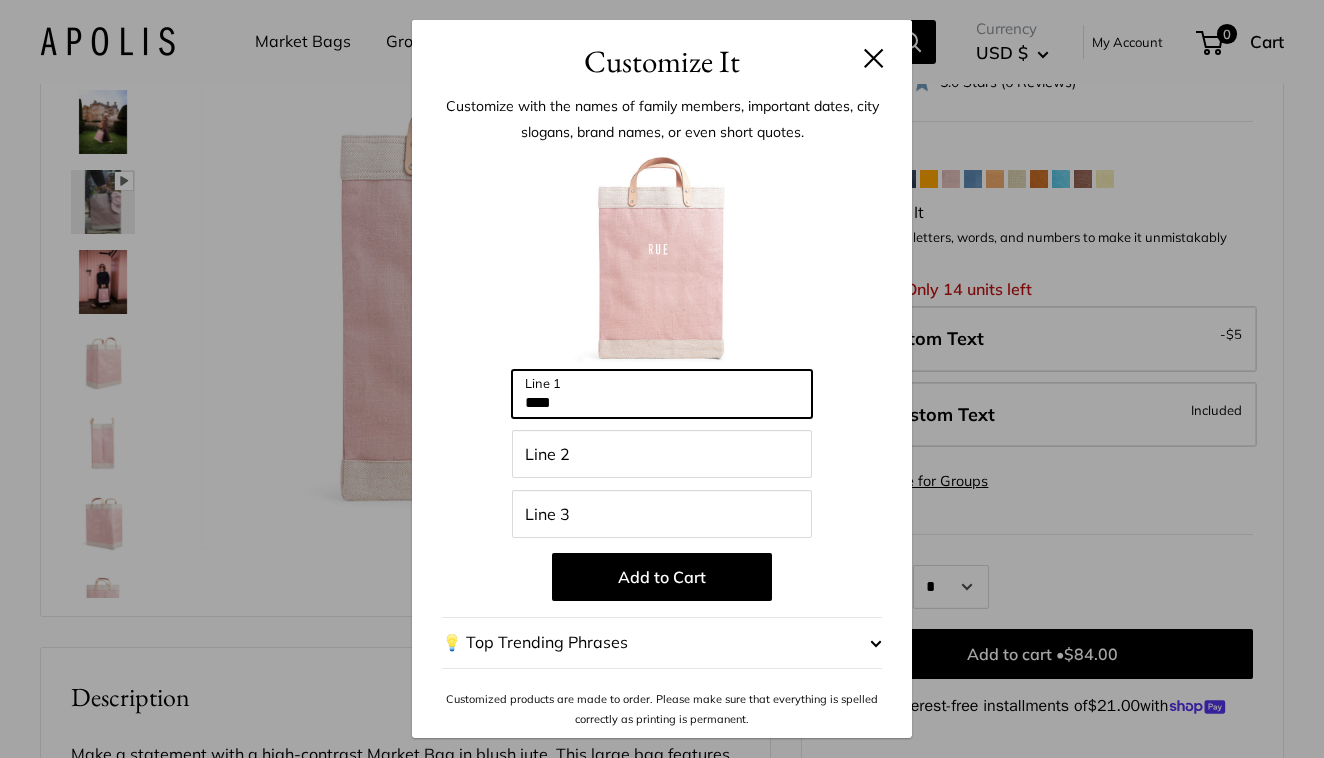 type on "***" 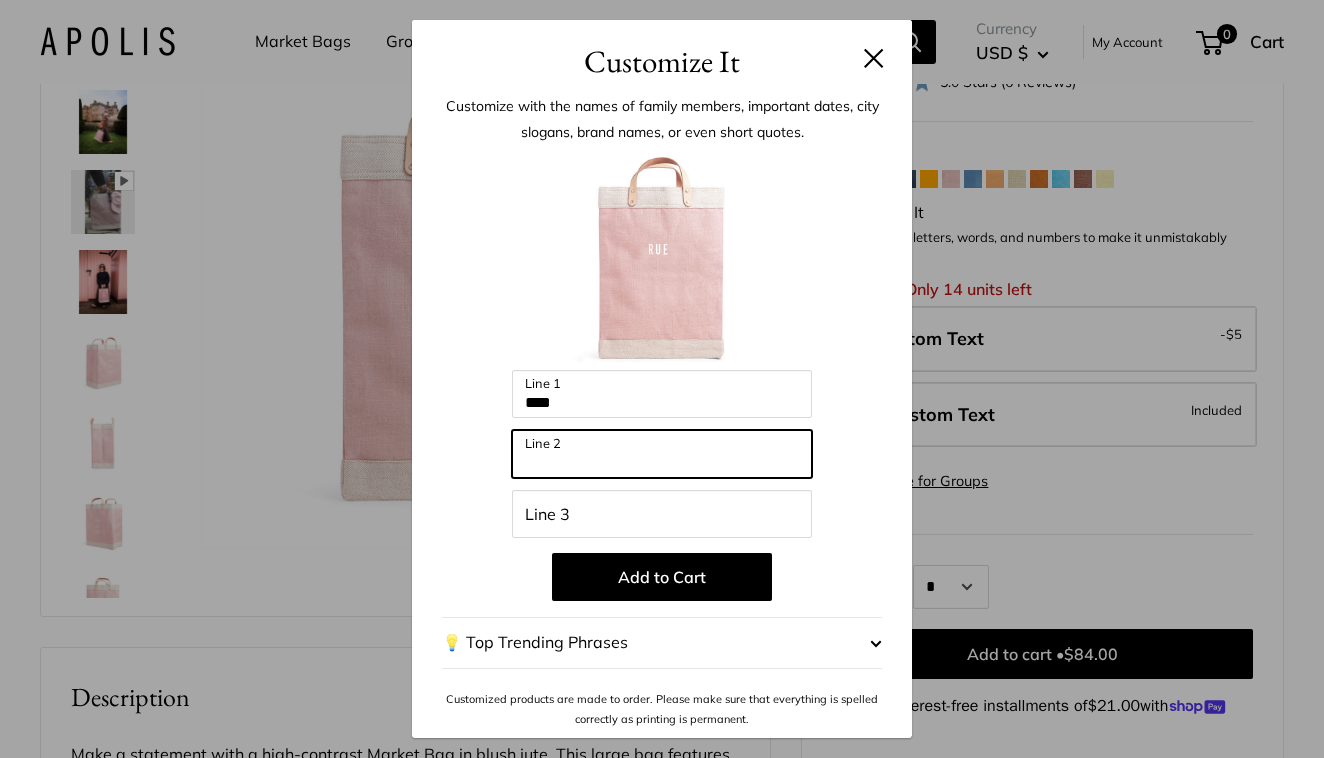 click on "Line 2" at bounding box center [662, 454] 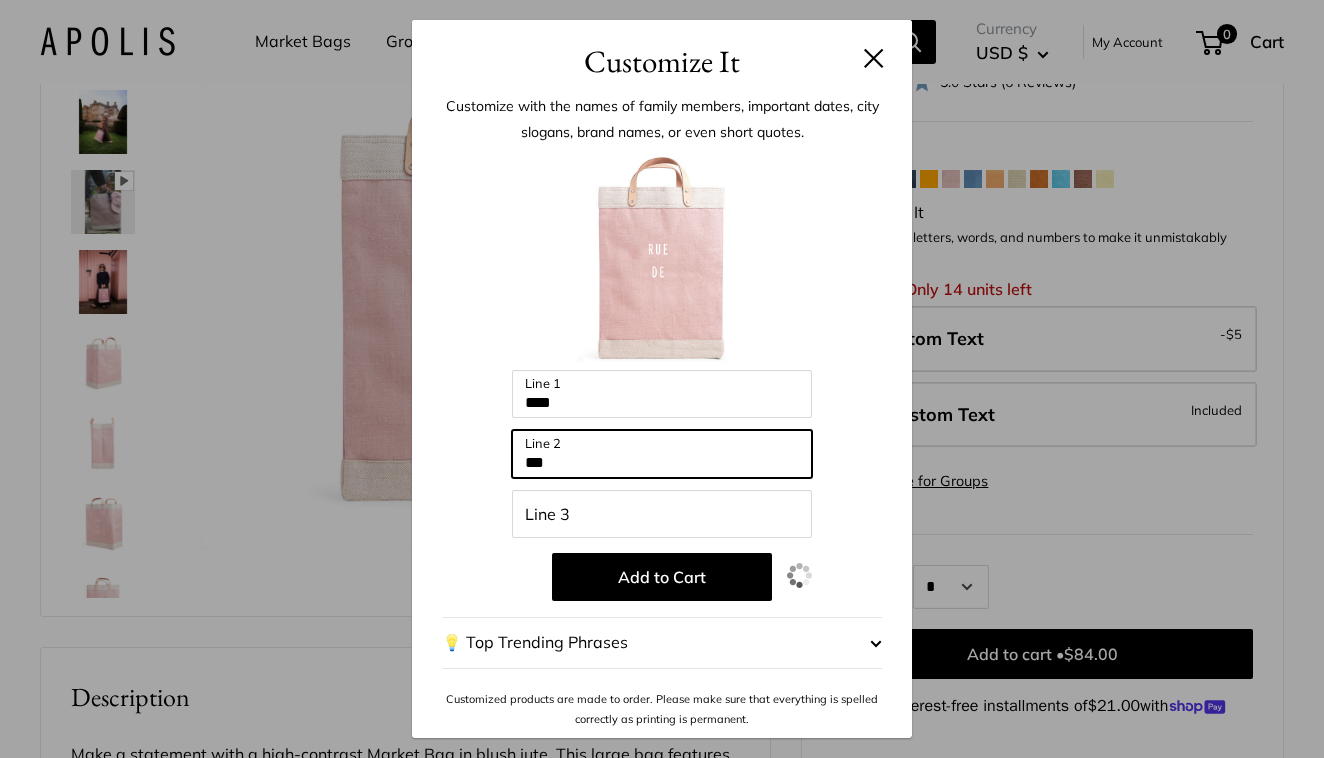type on "**" 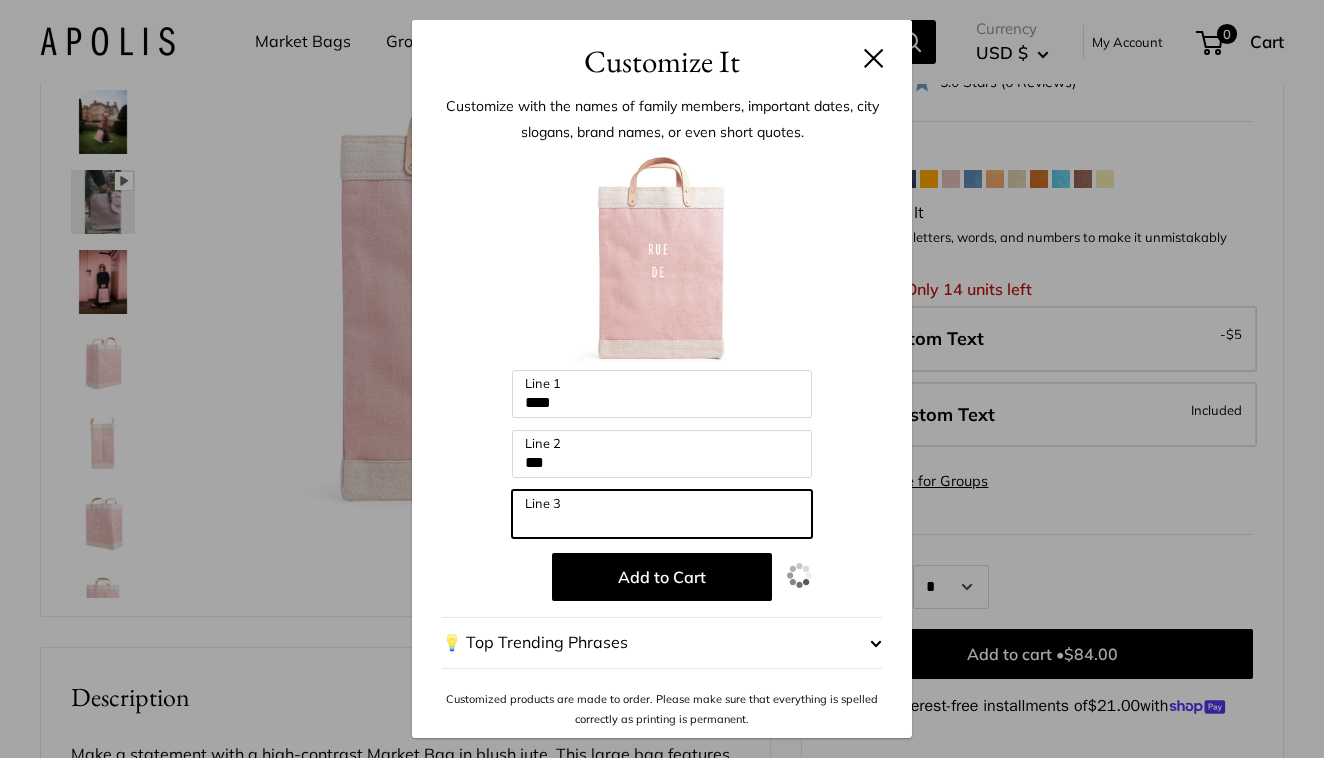 click on "Line 3" at bounding box center (662, 514) 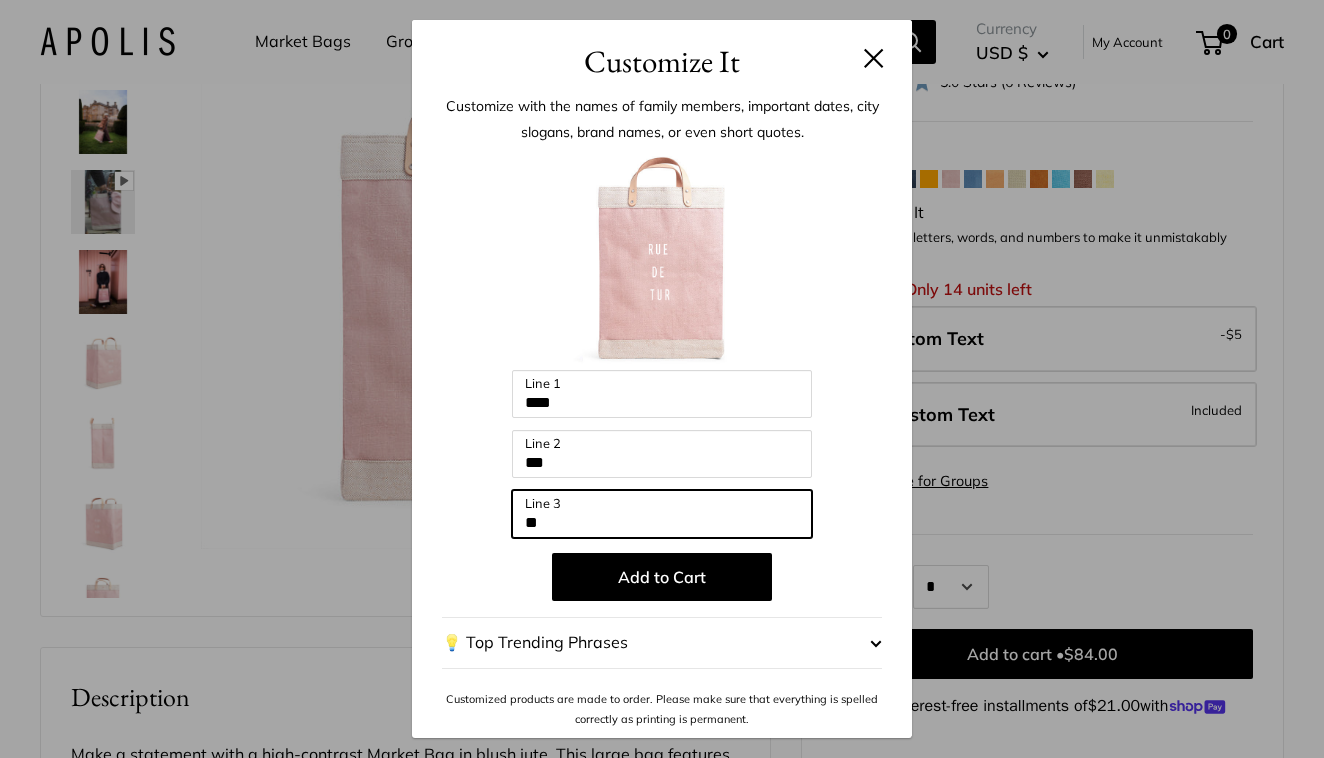 type on "*" 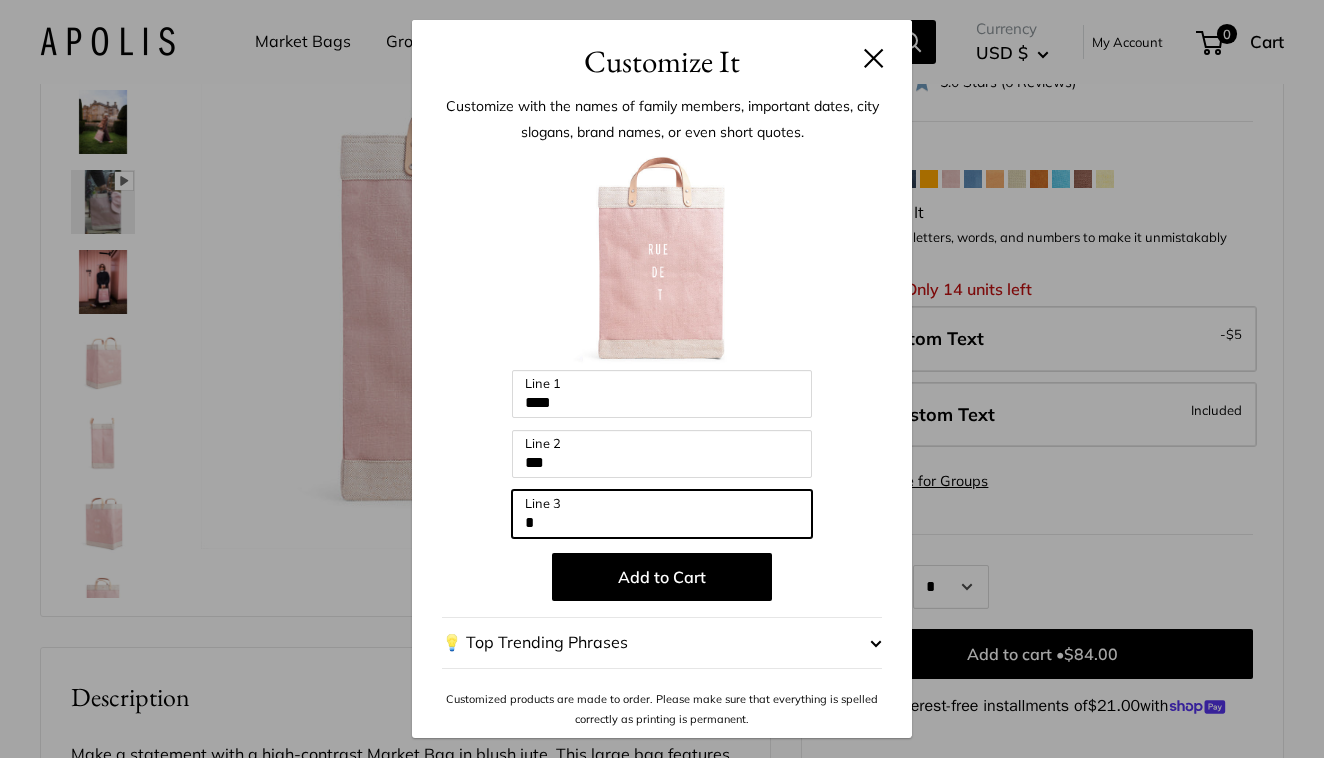 type 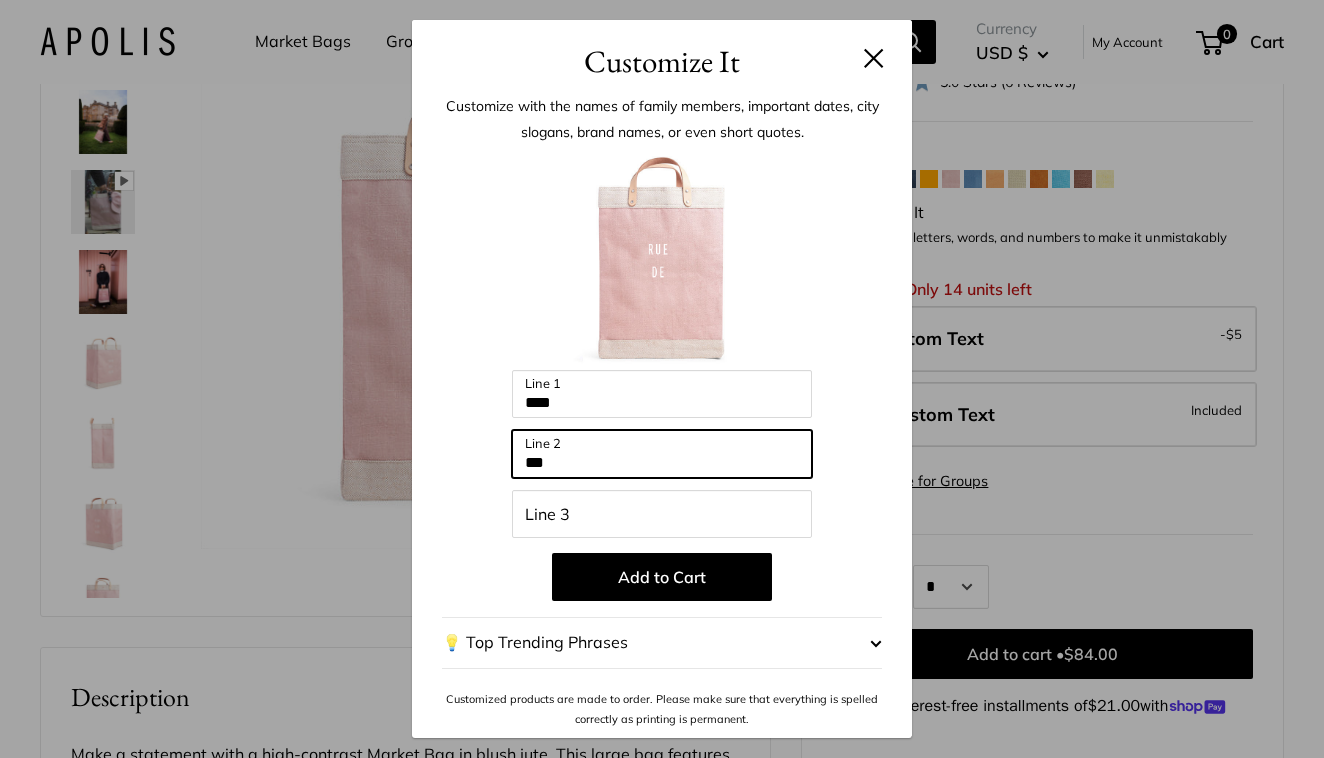 click on "**" at bounding box center (662, 454) 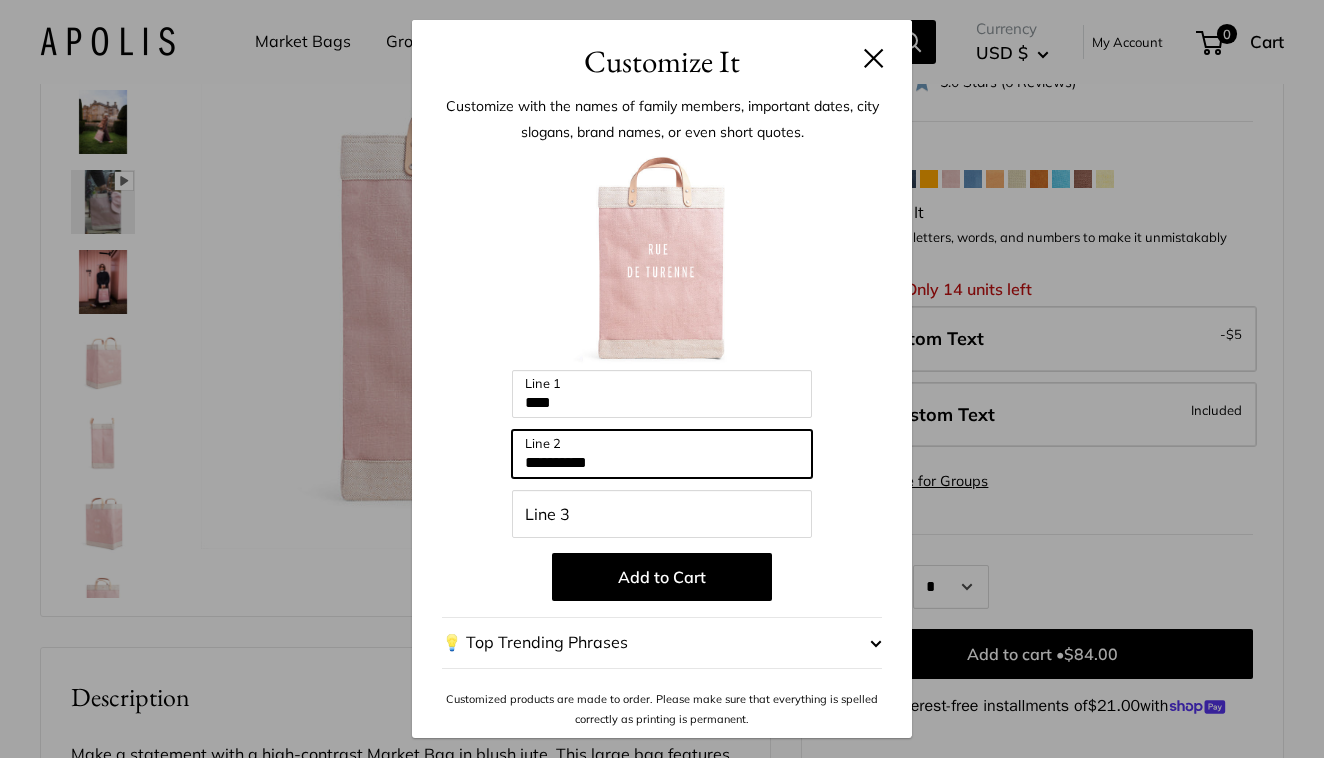 type on "**********" 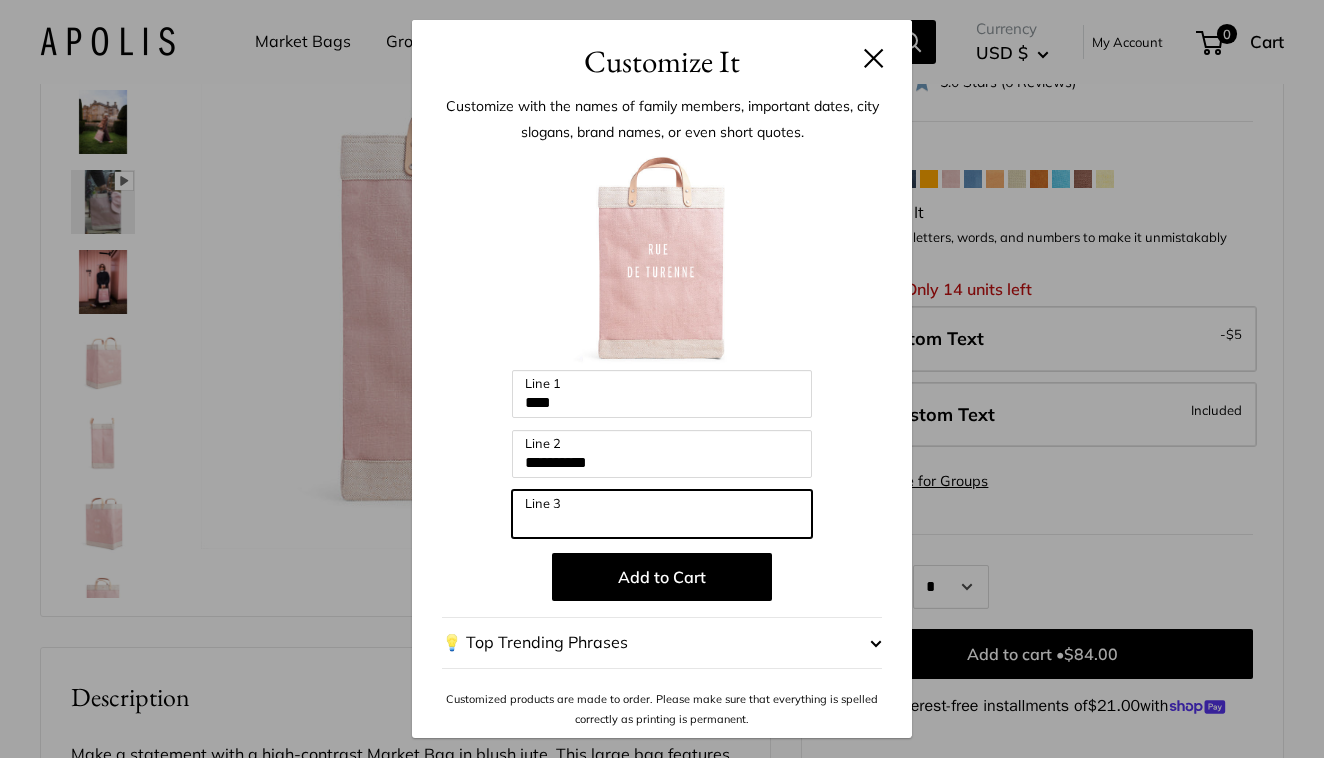 click on "Line 3" at bounding box center (662, 514) 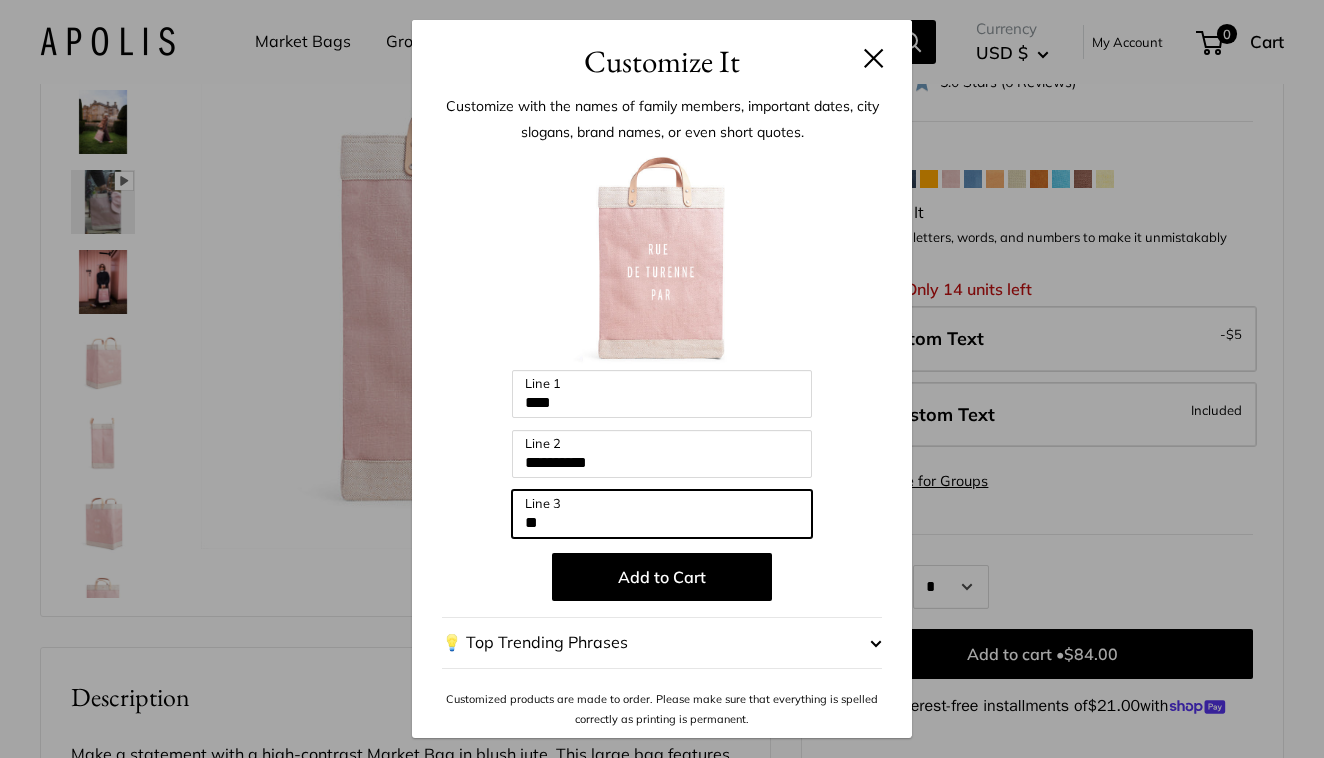 type on "*" 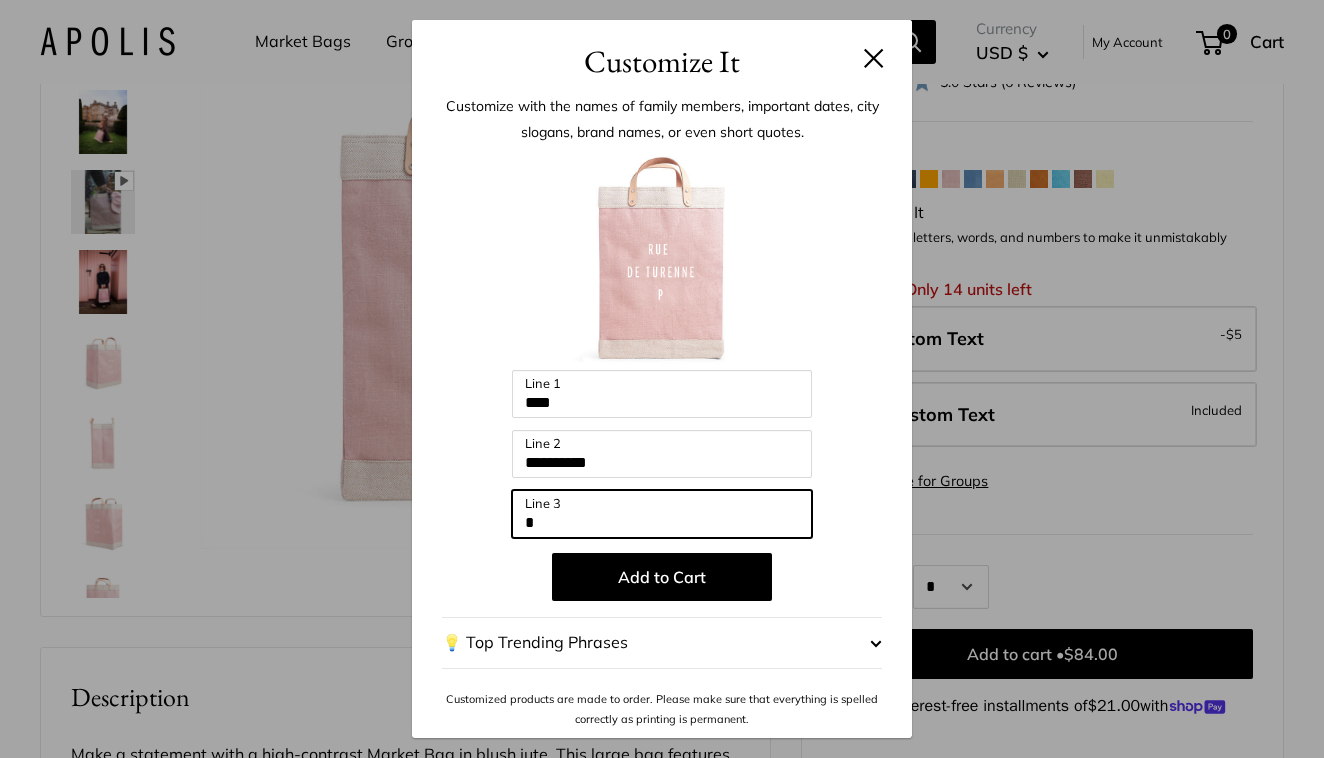type 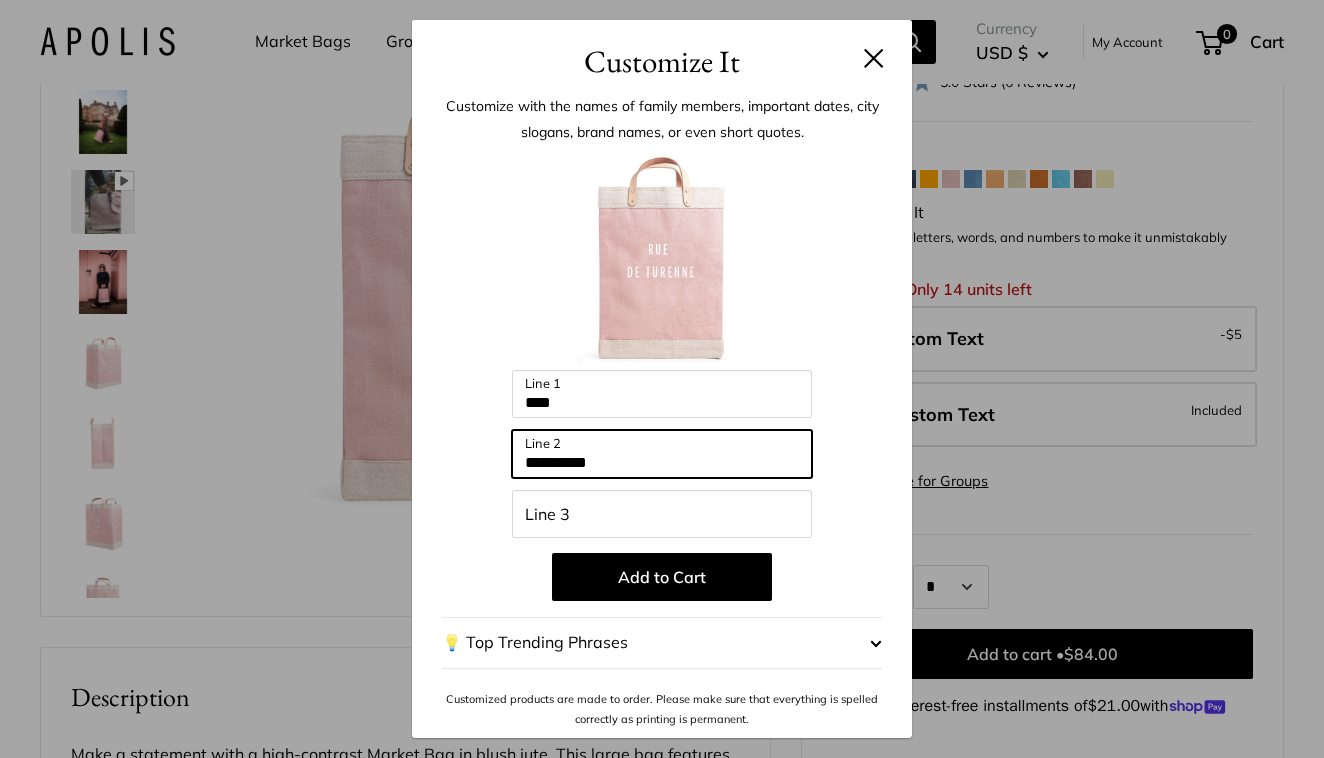 click on "**********" at bounding box center [662, 454] 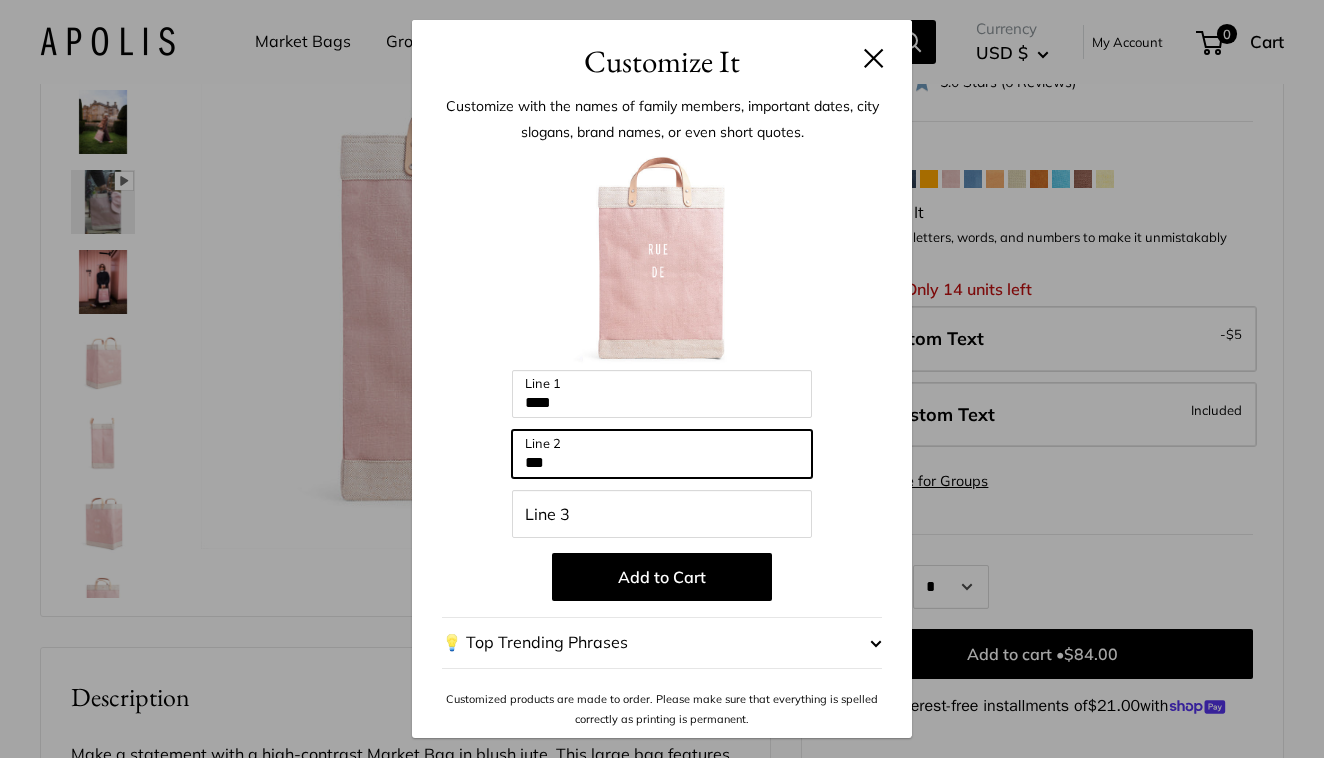 click on "**" at bounding box center [662, 454] 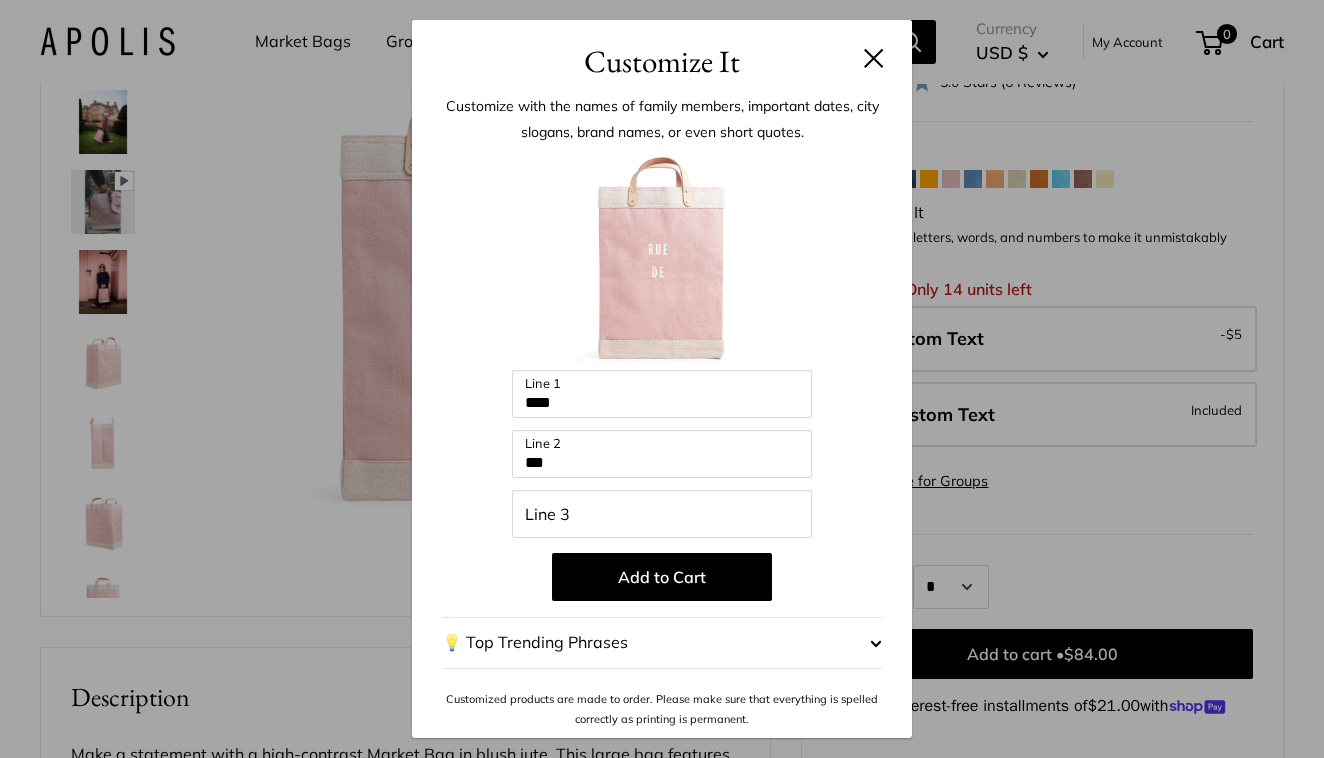 click on "Enter 42 letters
***
Line 1
**
Line 2
Line 3
Add to Cart
💡 Top Trending Phrases
Looking for inspiration? Select one of these: My Serotonin Levels Are Low Tulum Air To Tahoe Sky I'm Not Meant To Live Uncomfortably Raise Kind Humans It's All In The Bag "ABC" (Monogram your initials) Neighborhood [STATE] [COUNTRY] The Smiths, est. 2008" at bounding box center (662, 440) 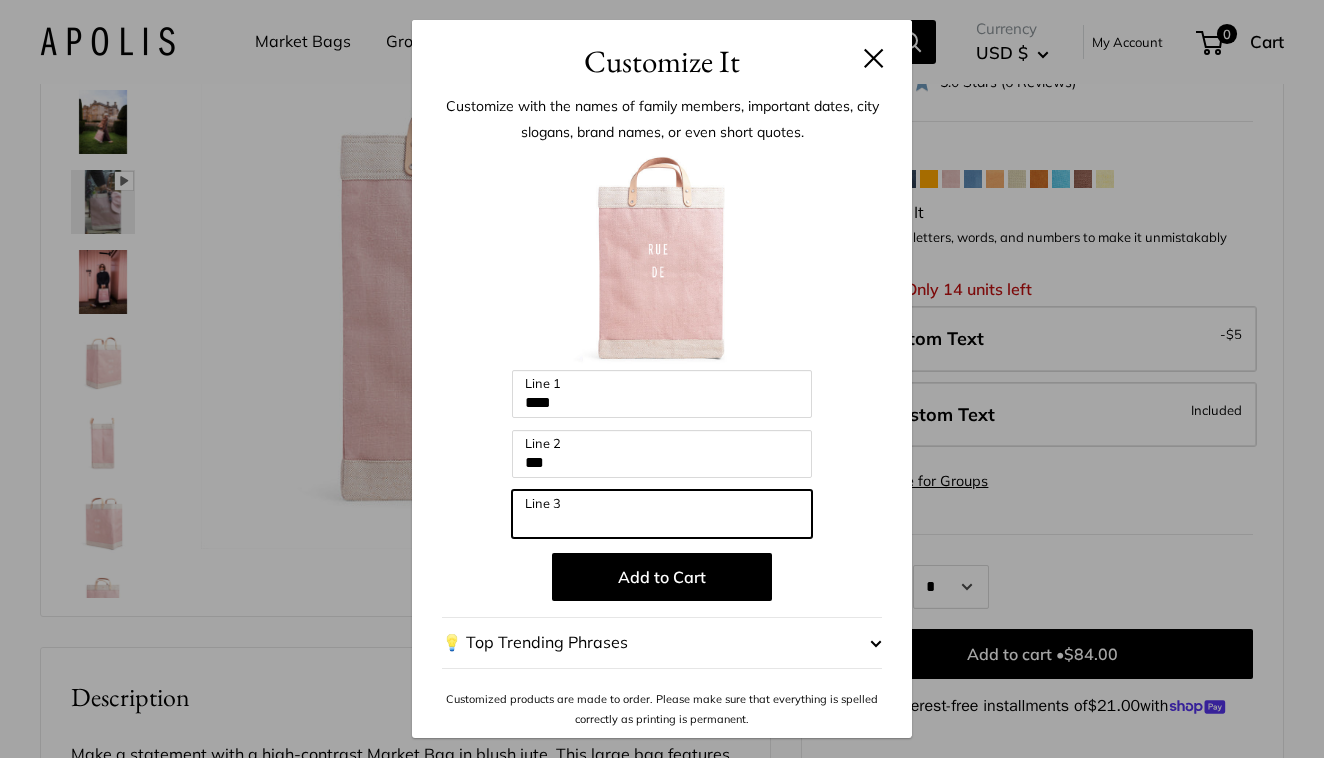 click on "Line 3" at bounding box center (662, 514) 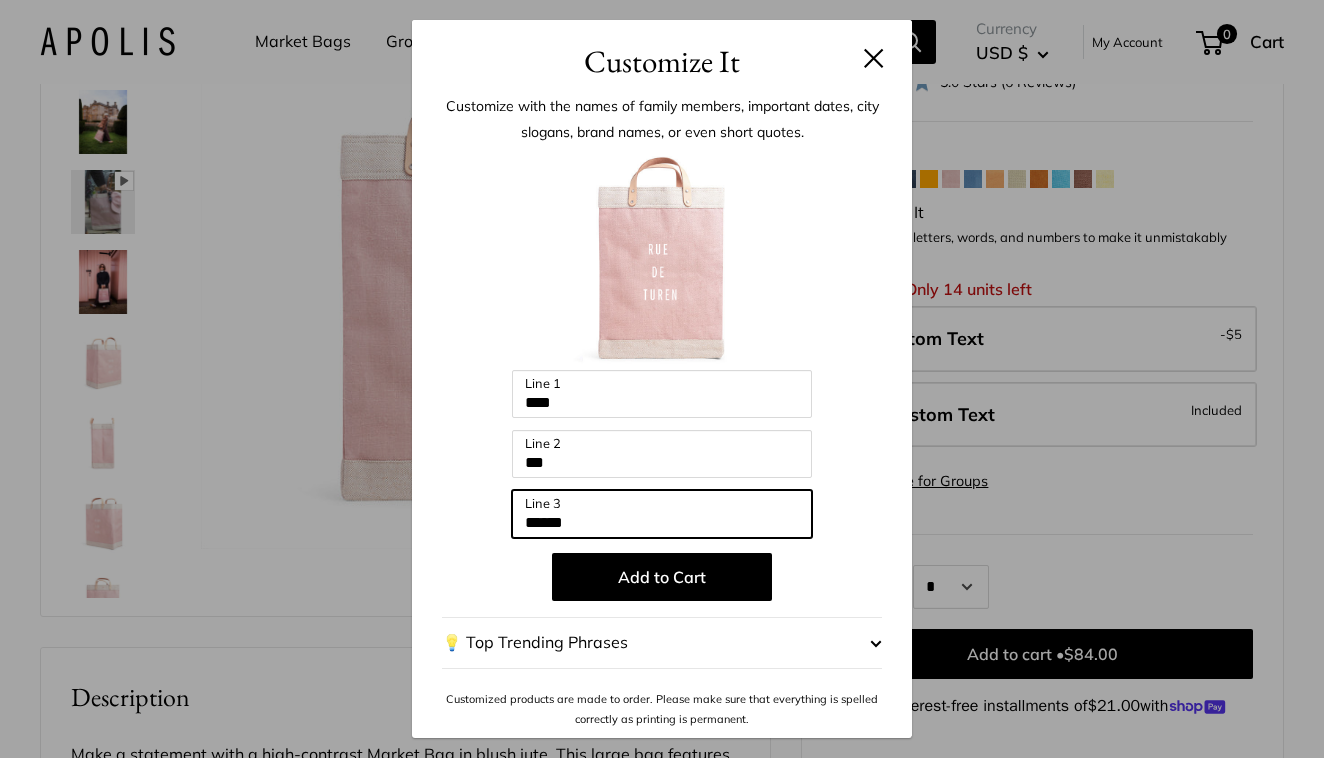 type on "*******" 